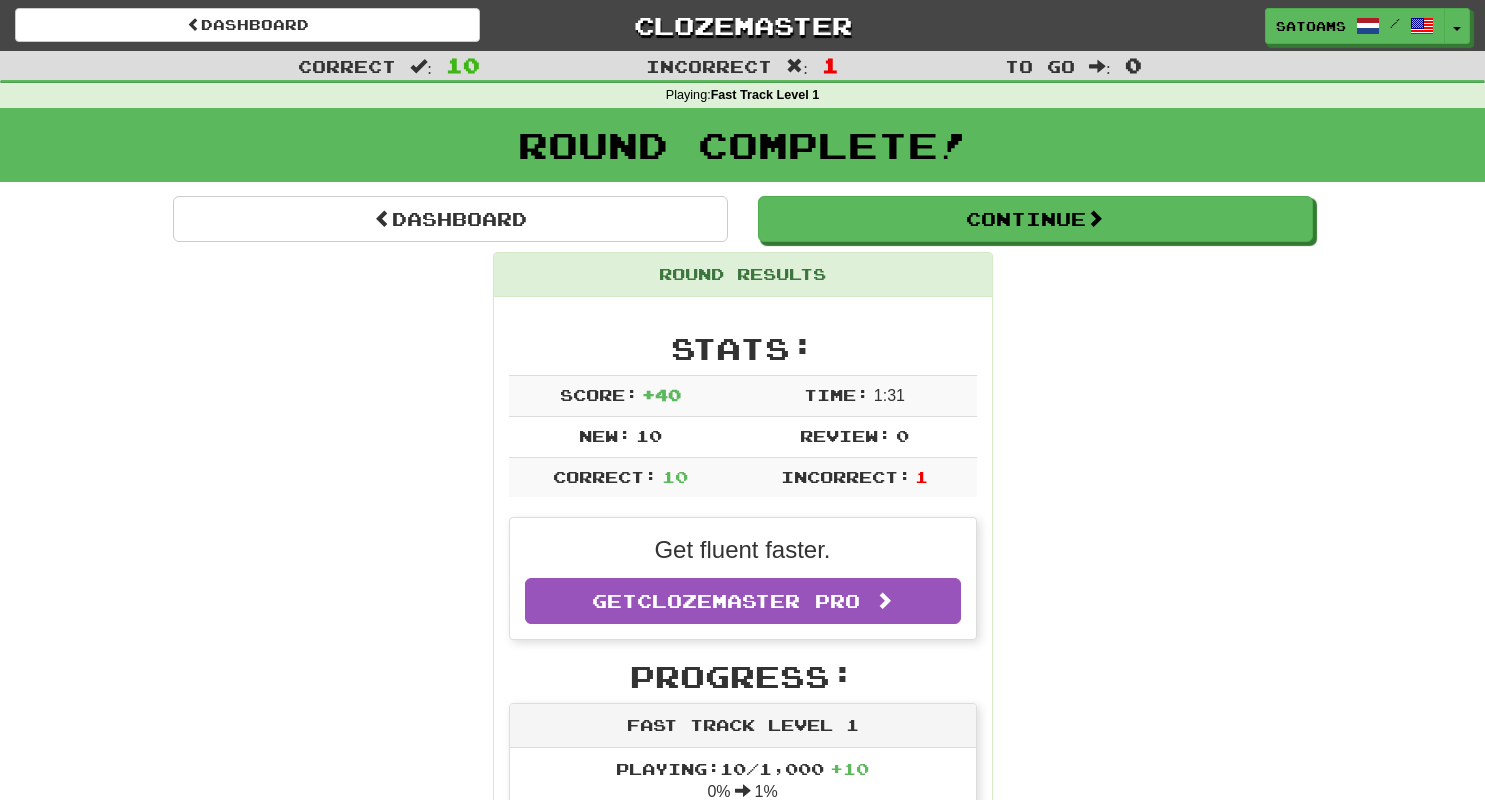 scroll, scrollTop: 0, scrollLeft: 0, axis: both 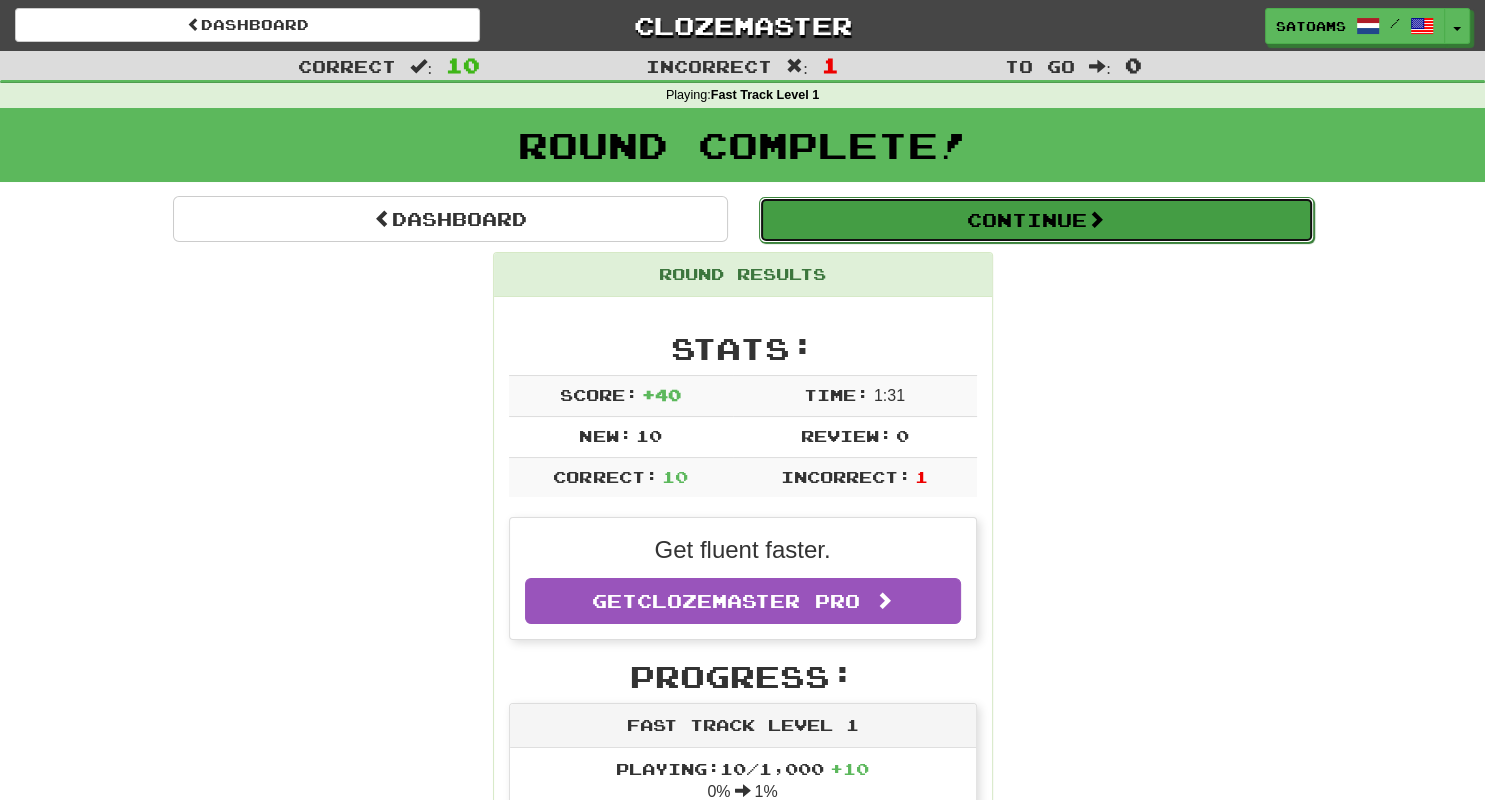 click on "Continue" at bounding box center [1036, 220] 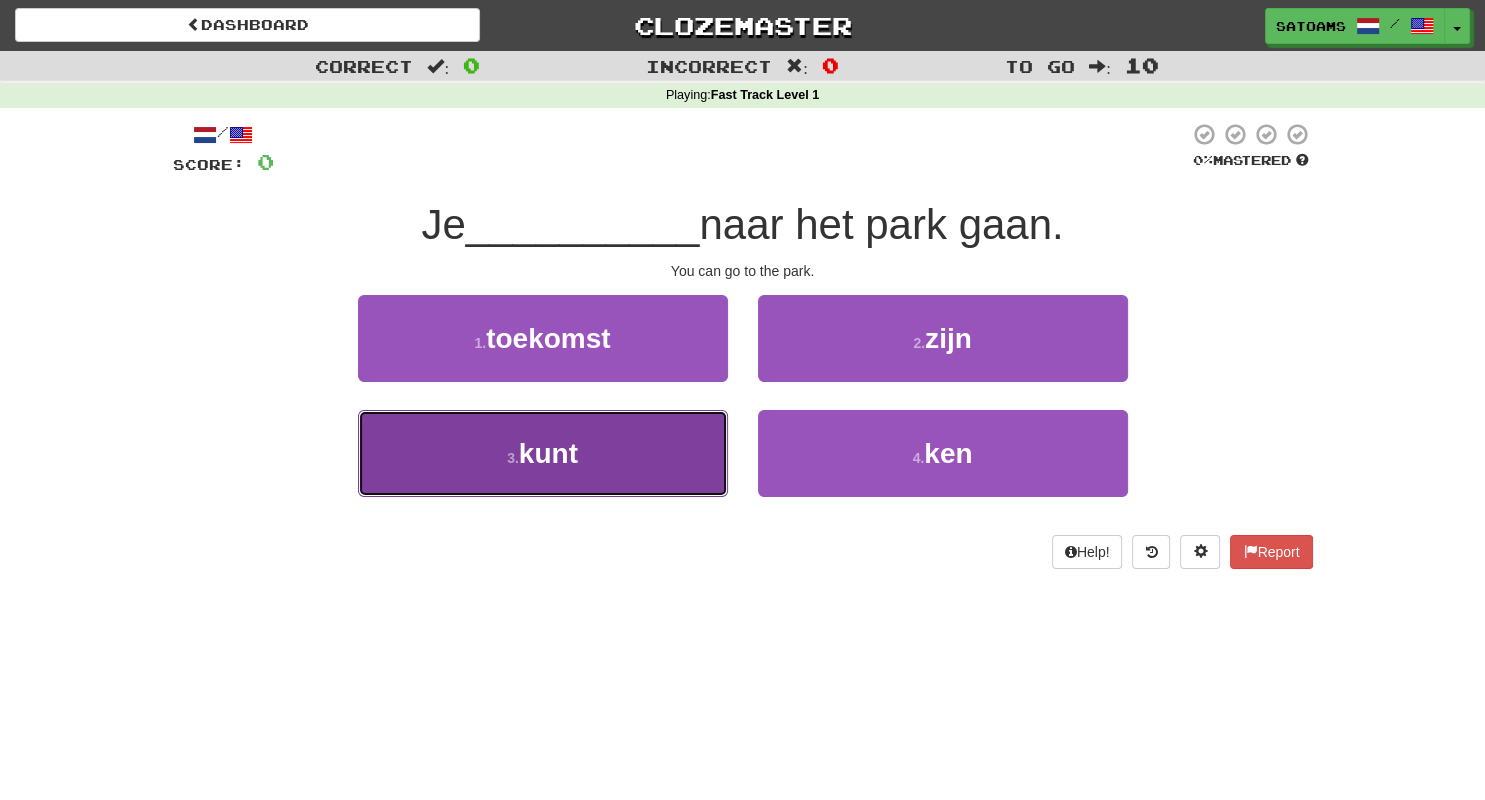 click on "kunt" at bounding box center (548, 453) 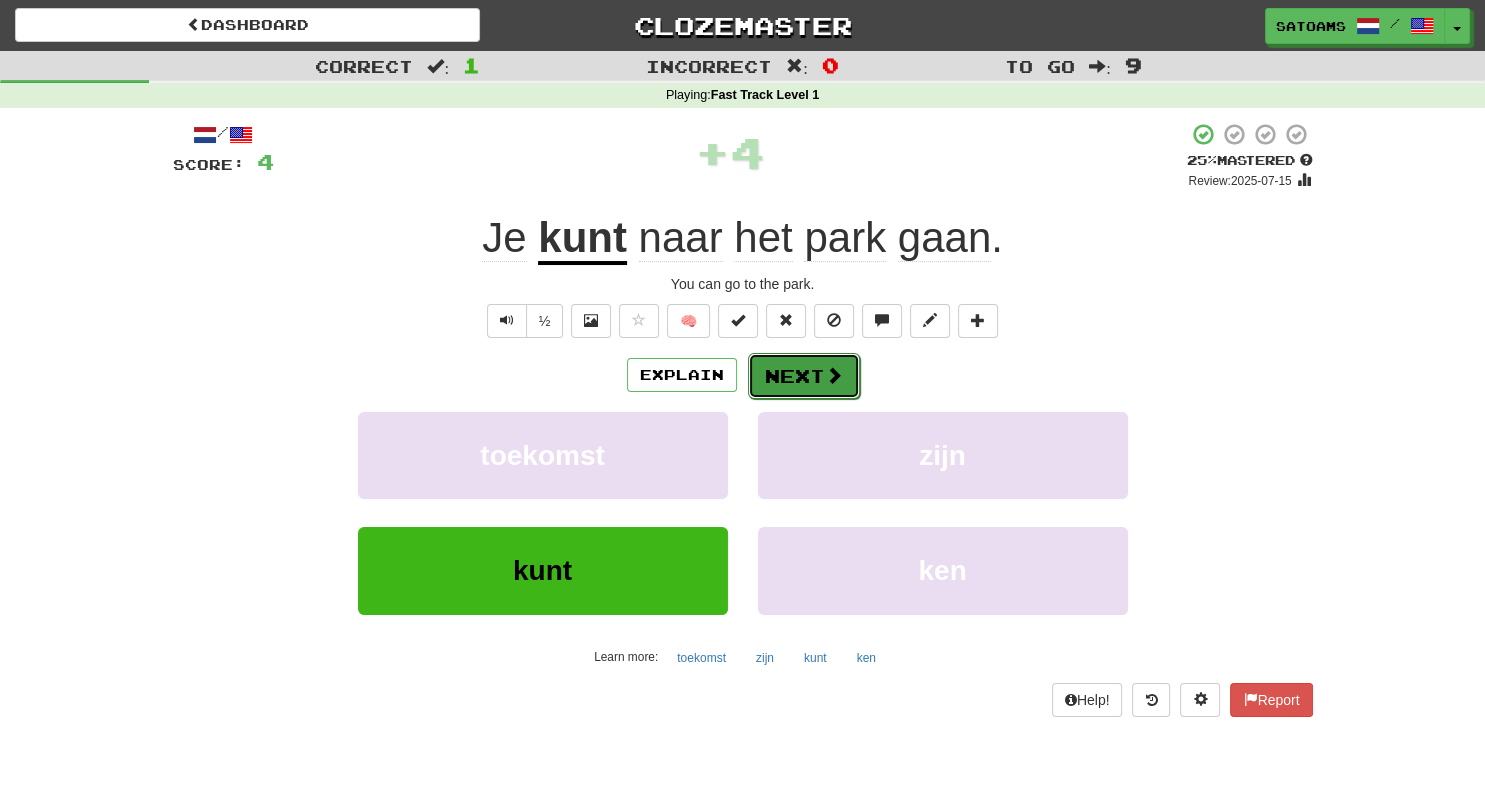 click on "Next" at bounding box center (804, 376) 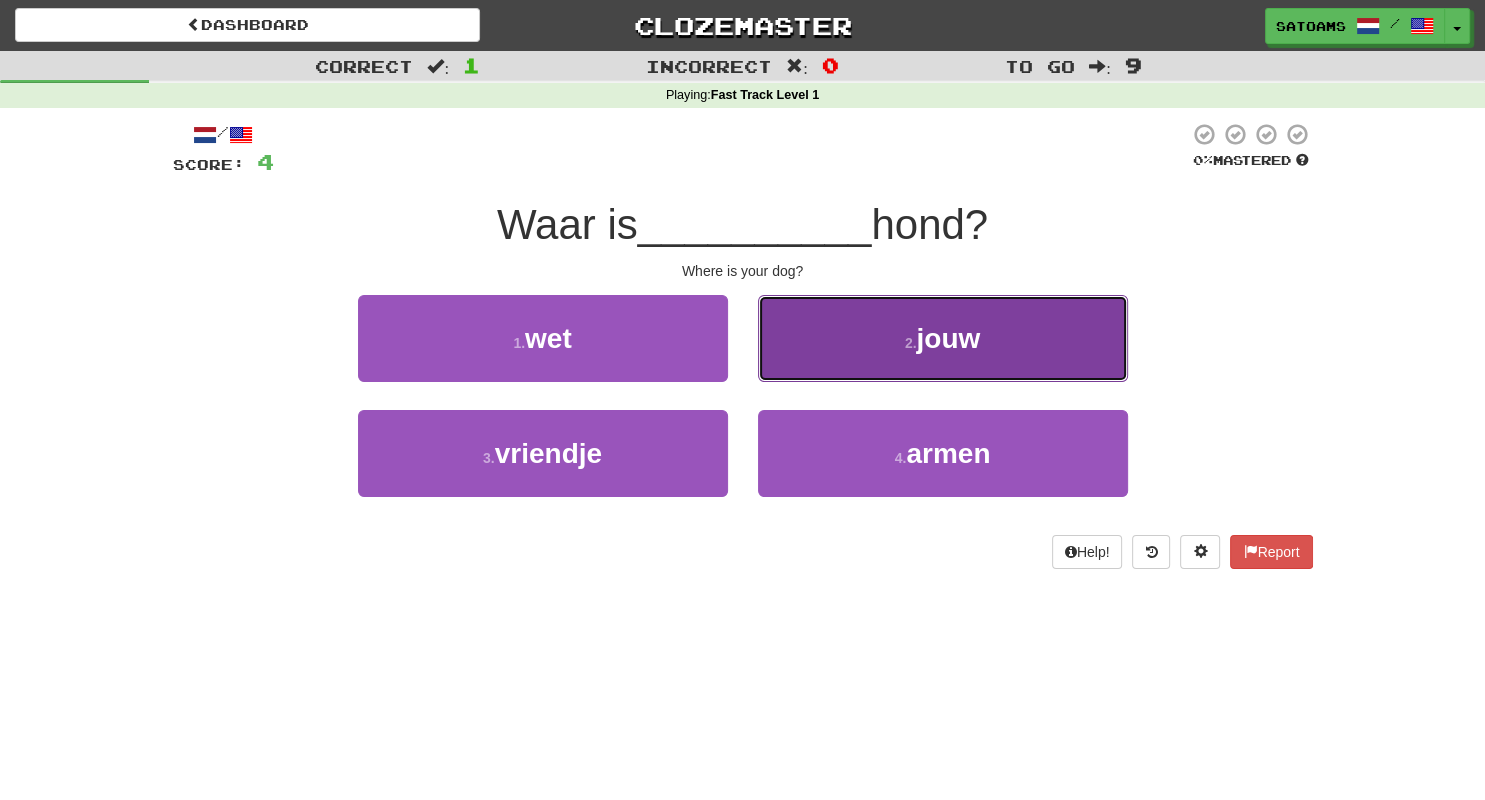click on "2 .  jouw" at bounding box center (943, 338) 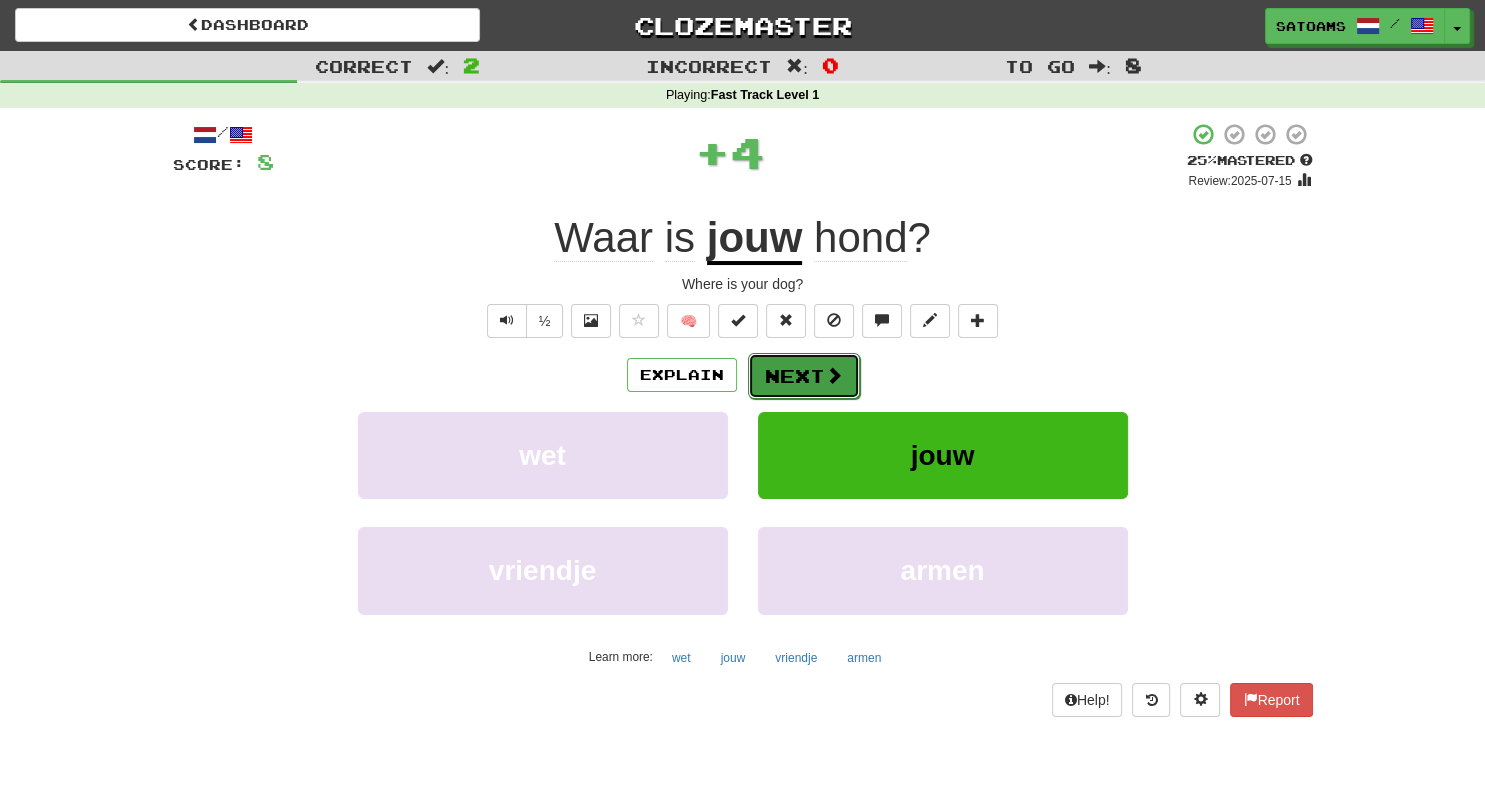 click on "Next" at bounding box center (804, 376) 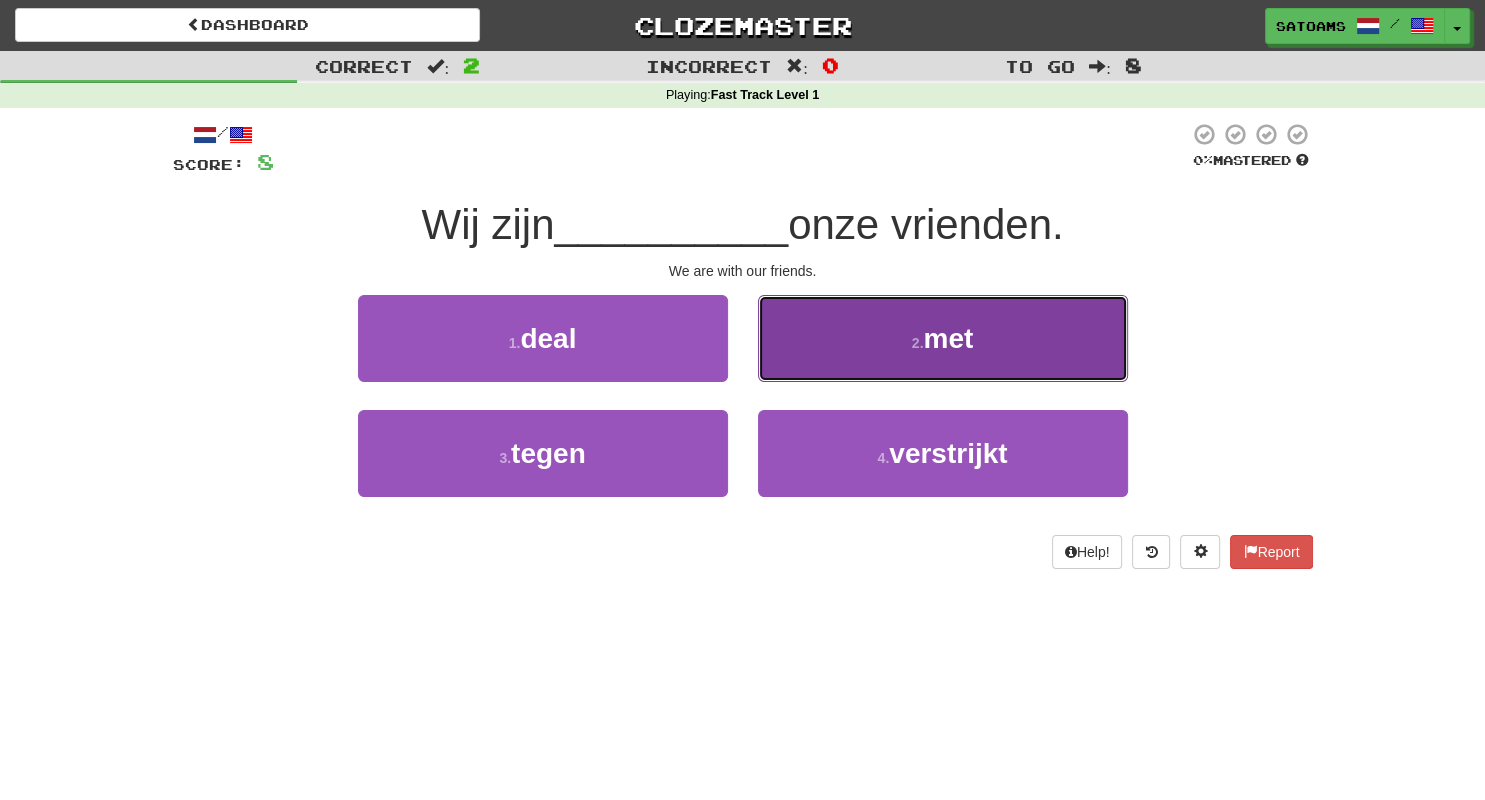 click on "met" at bounding box center (948, 338) 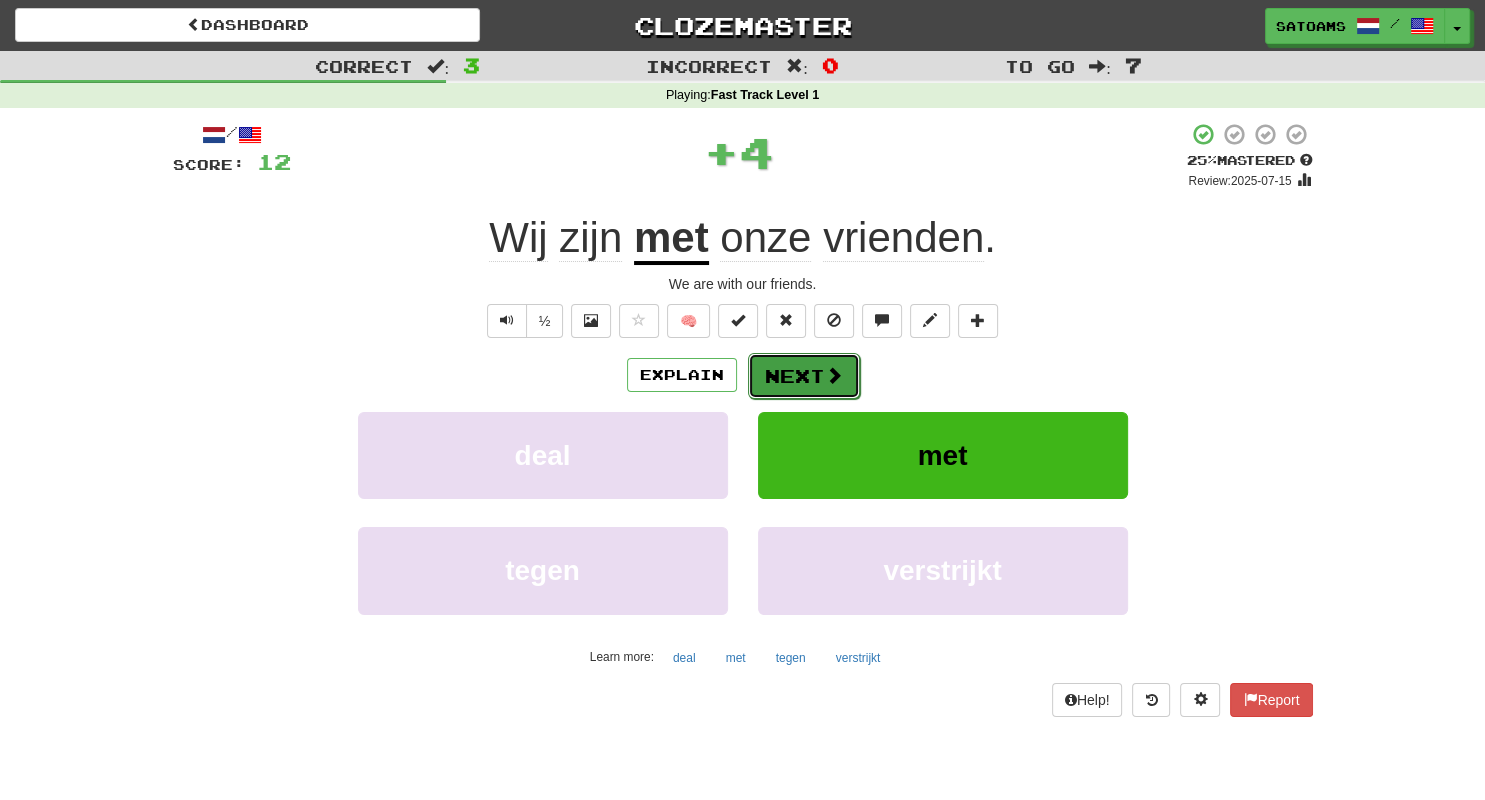 click on "Next" at bounding box center (804, 376) 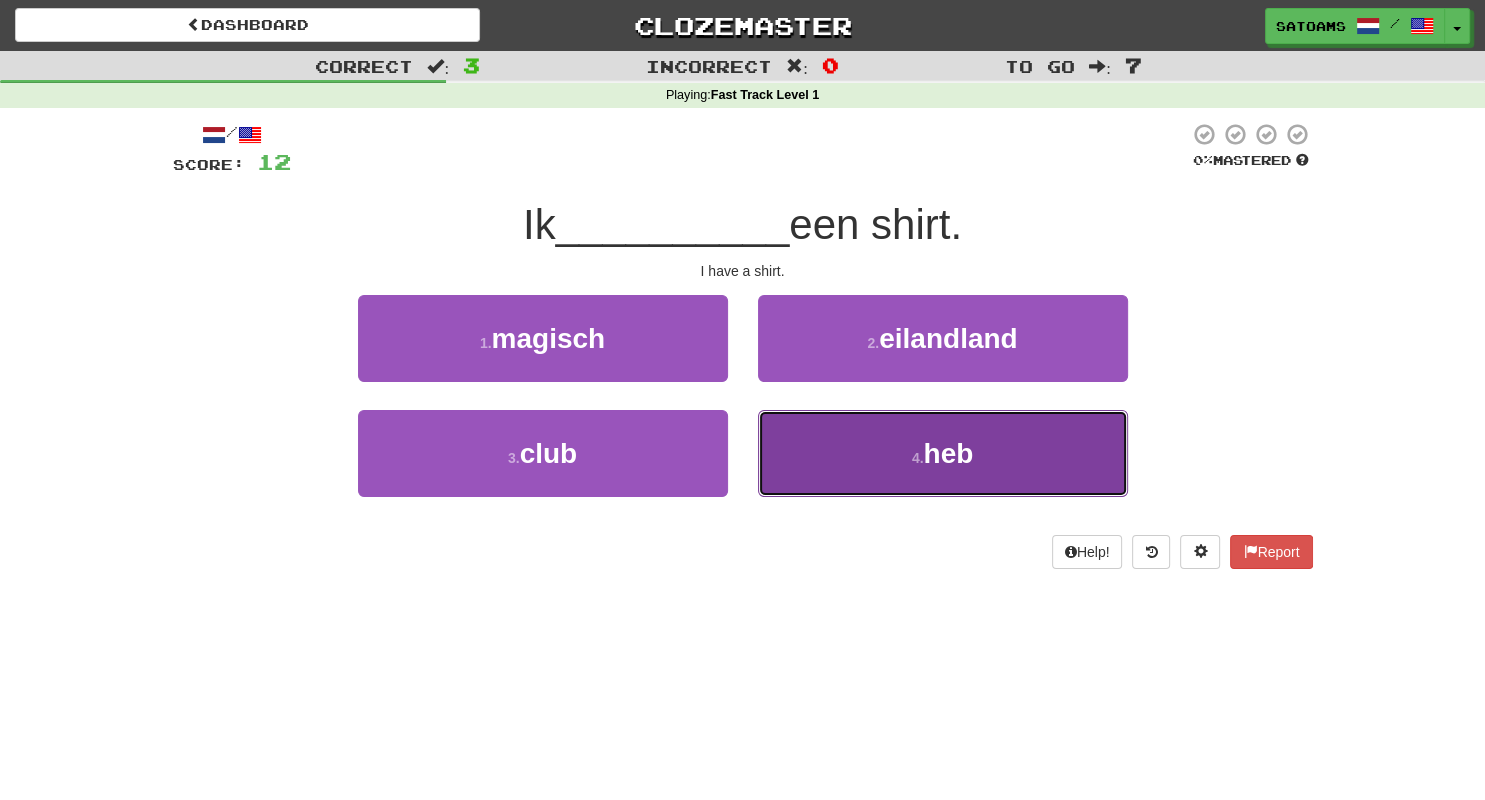 click on "4 .  heb" at bounding box center [943, 453] 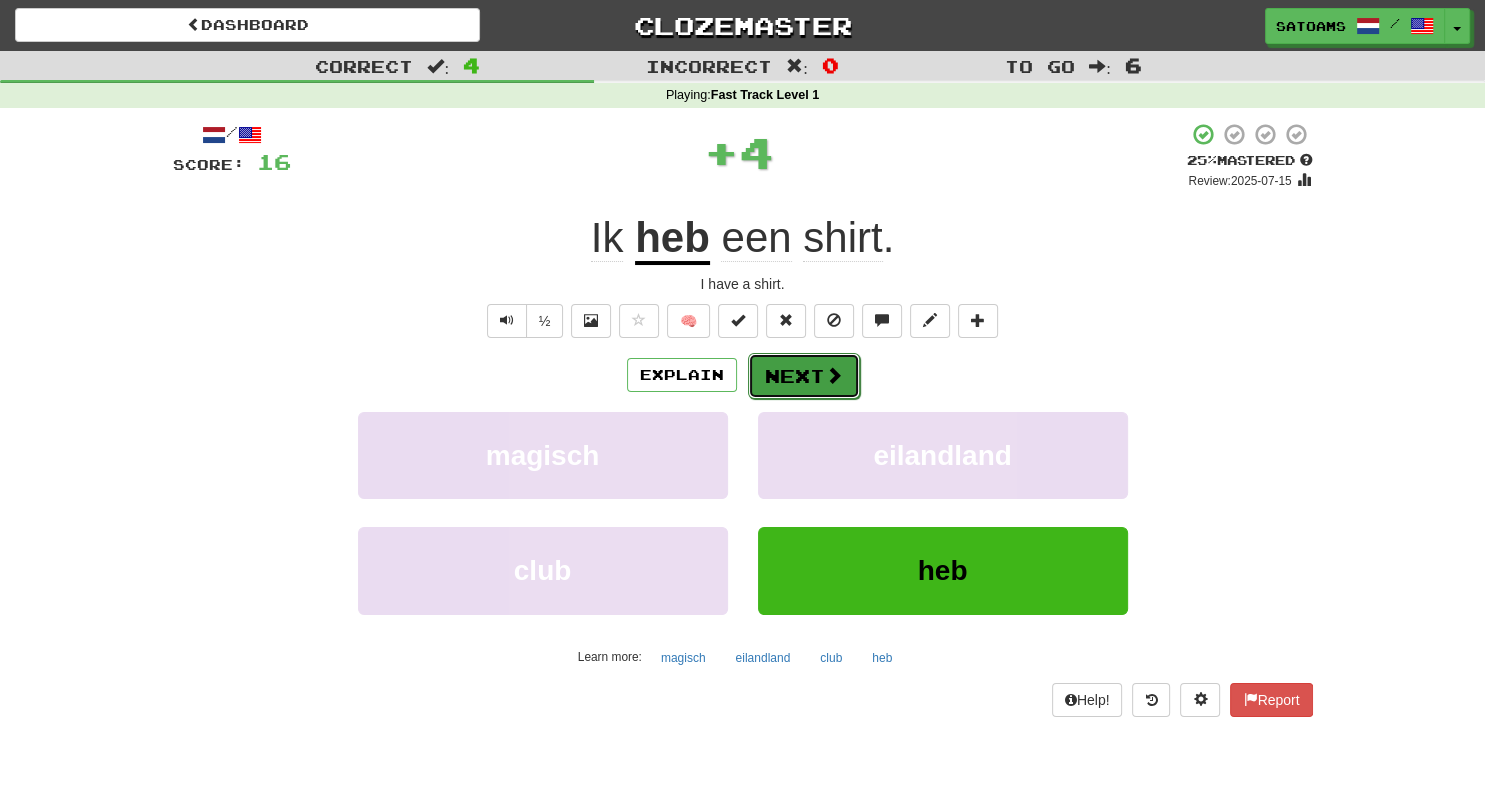 click on "Next" at bounding box center [804, 376] 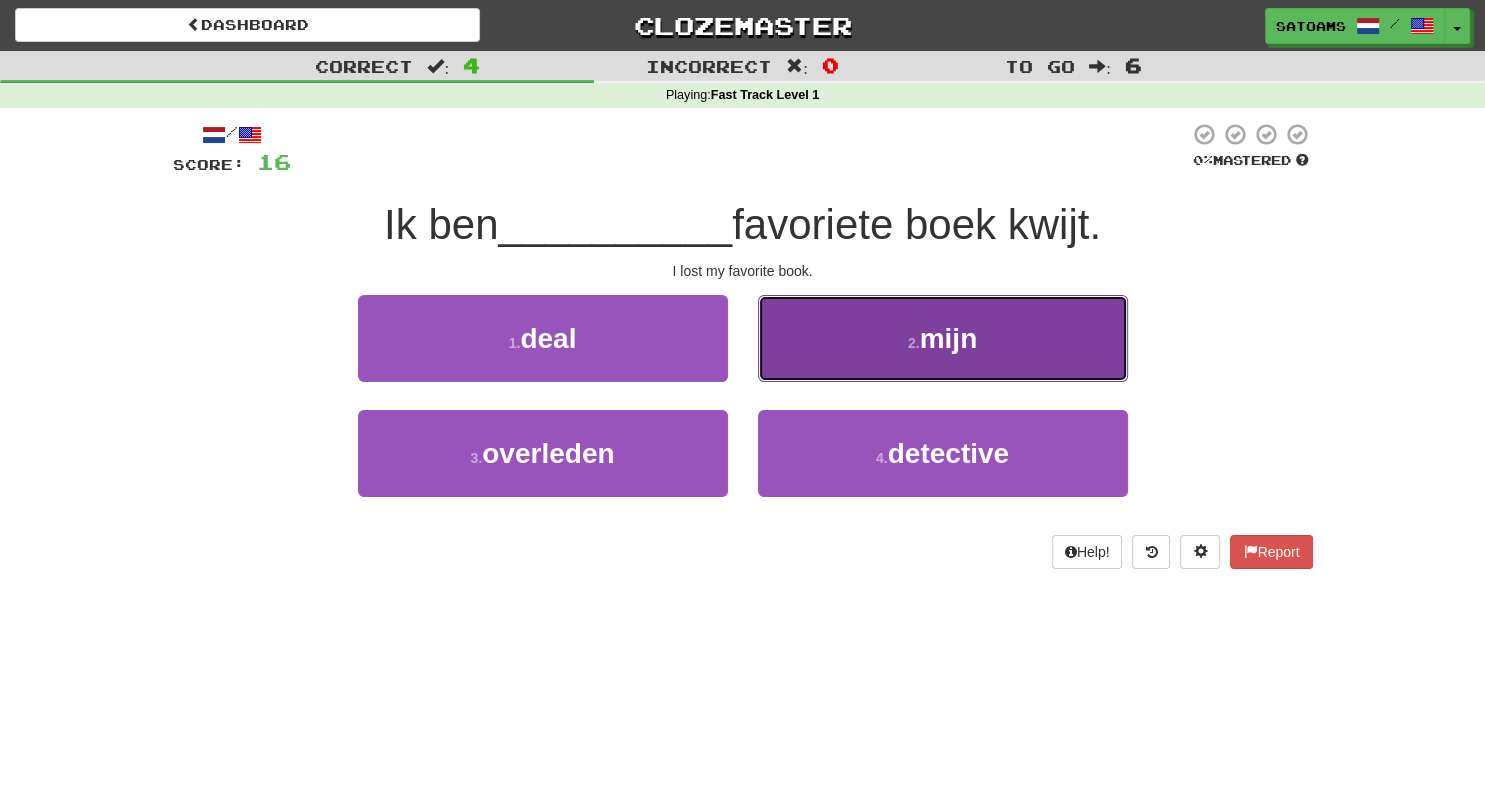 click on "mijn" at bounding box center (949, 338) 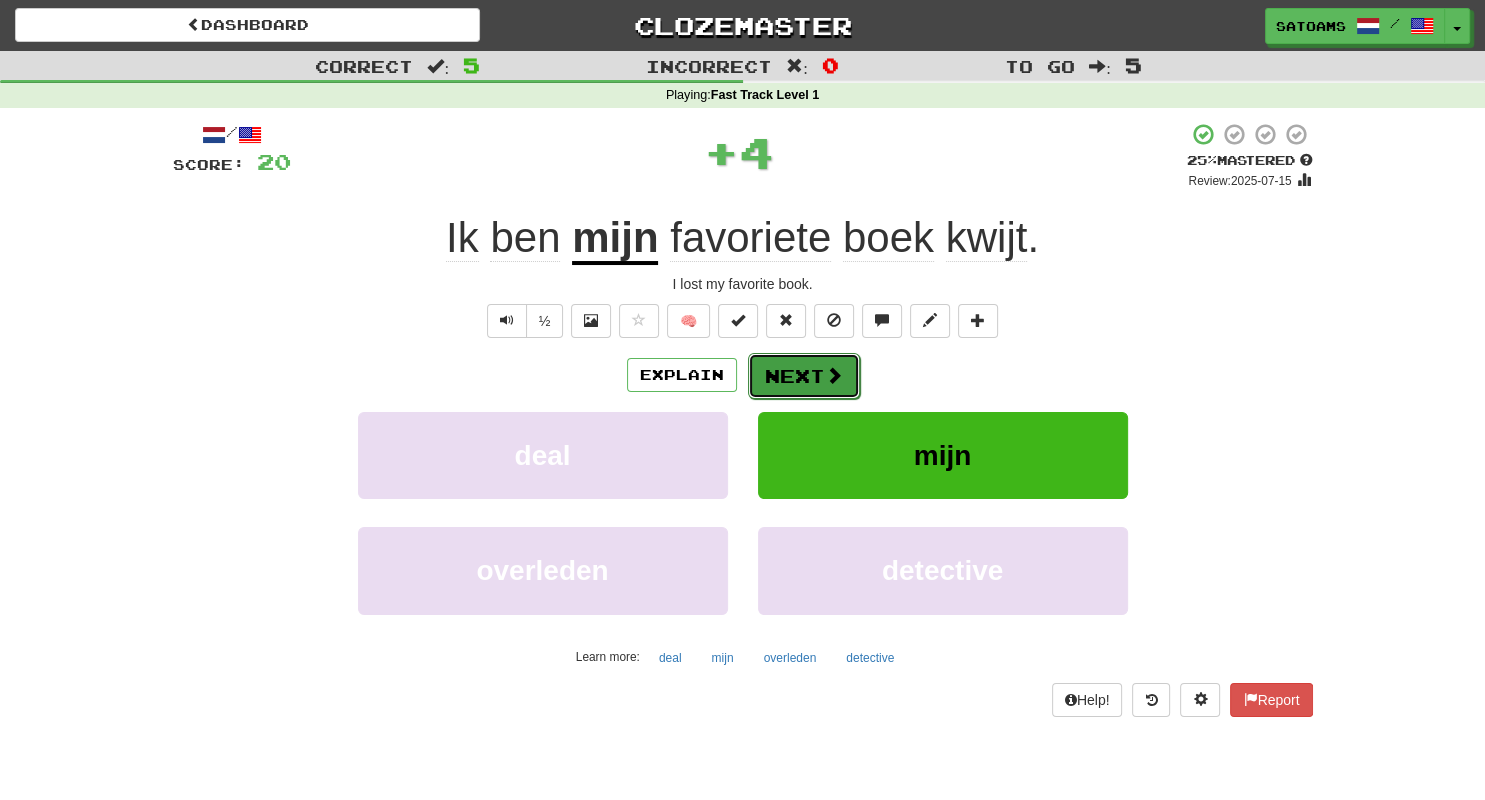 click on "Next" at bounding box center [804, 376] 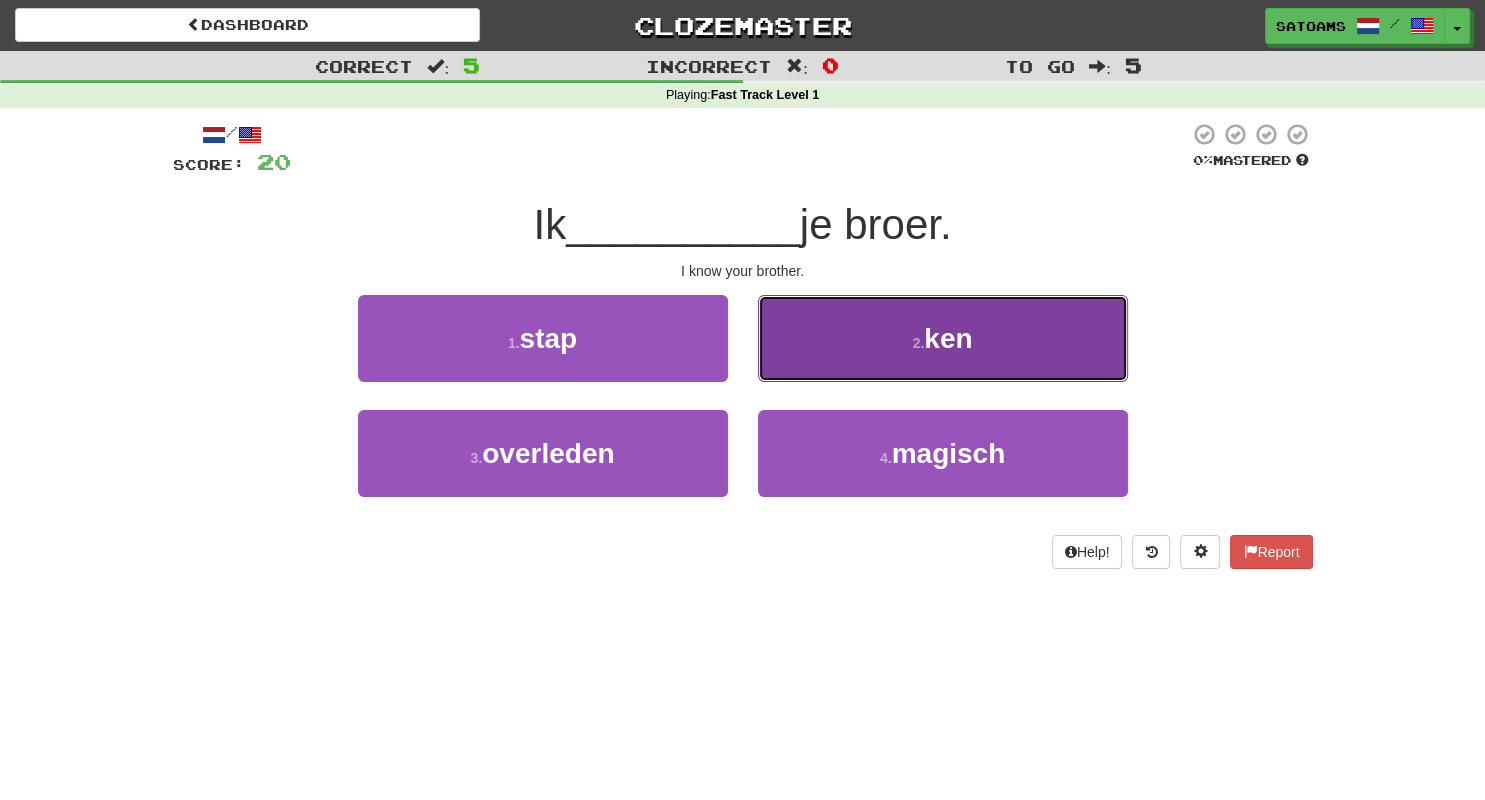 click on "2 .  ken" at bounding box center [943, 338] 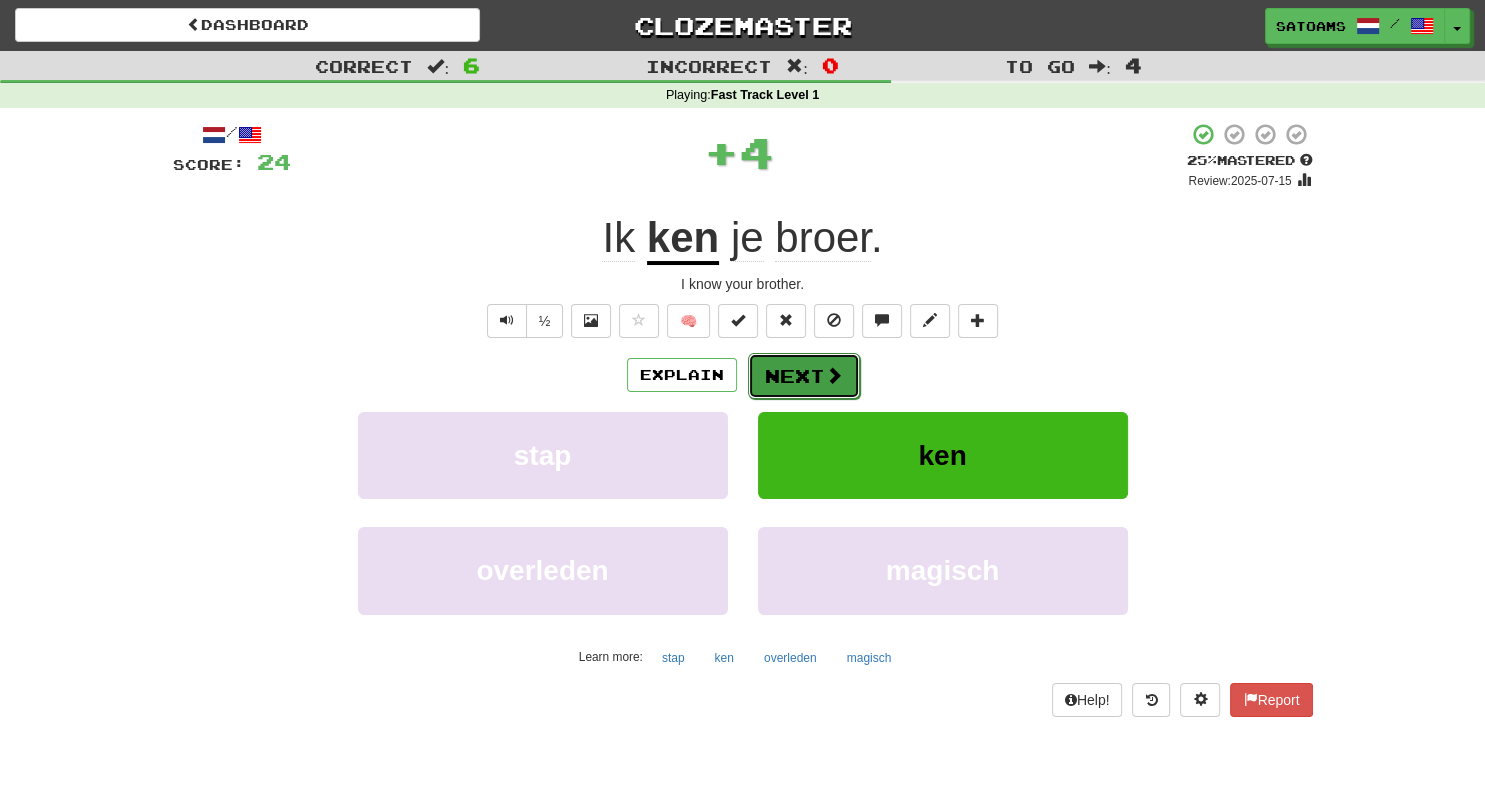 click on "Next" at bounding box center [804, 376] 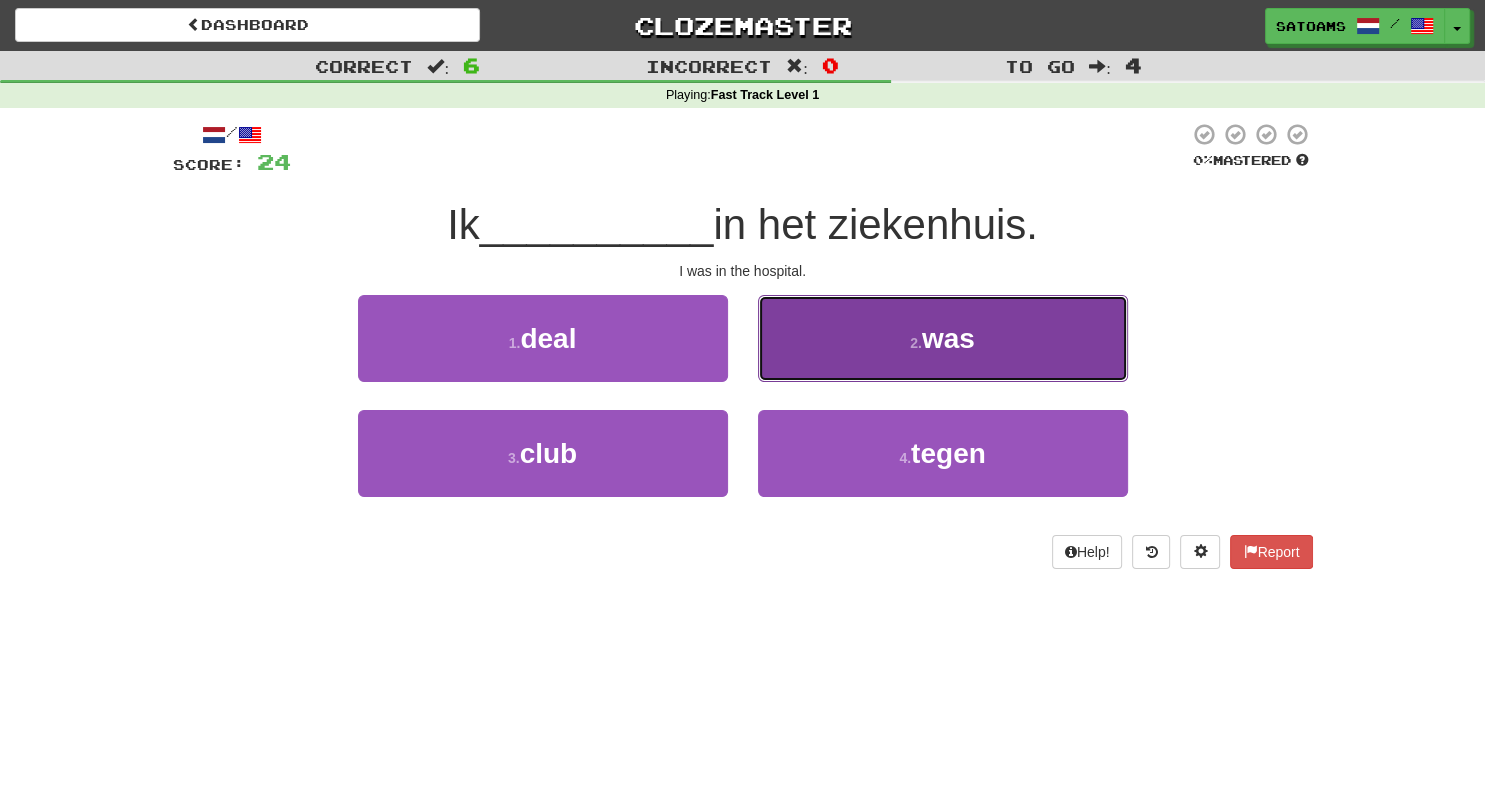 click on "was" at bounding box center (948, 338) 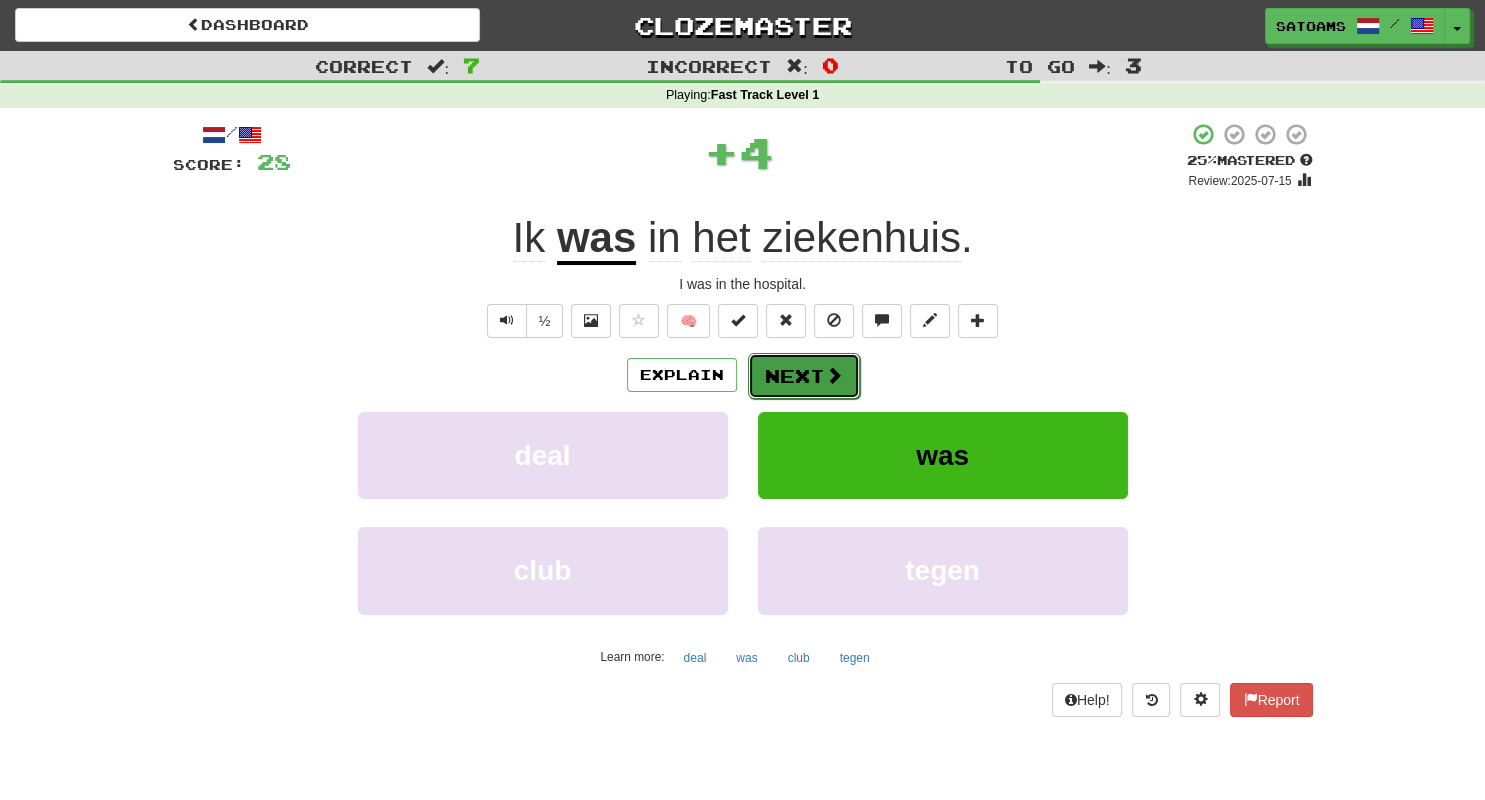 click on "Next" at bounding box center [804, 376] 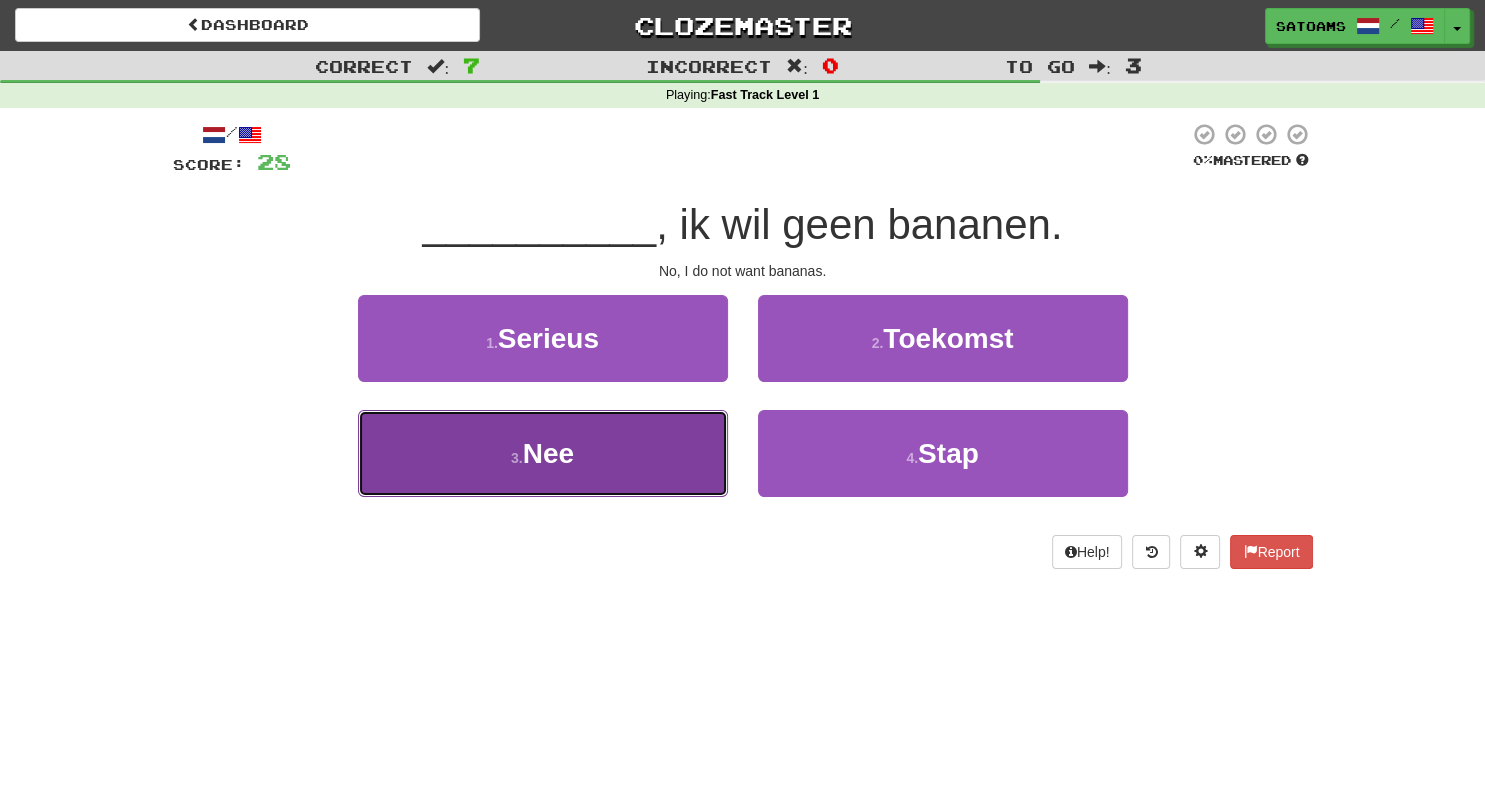 click on "Nee" at bounding box center (548, 453) 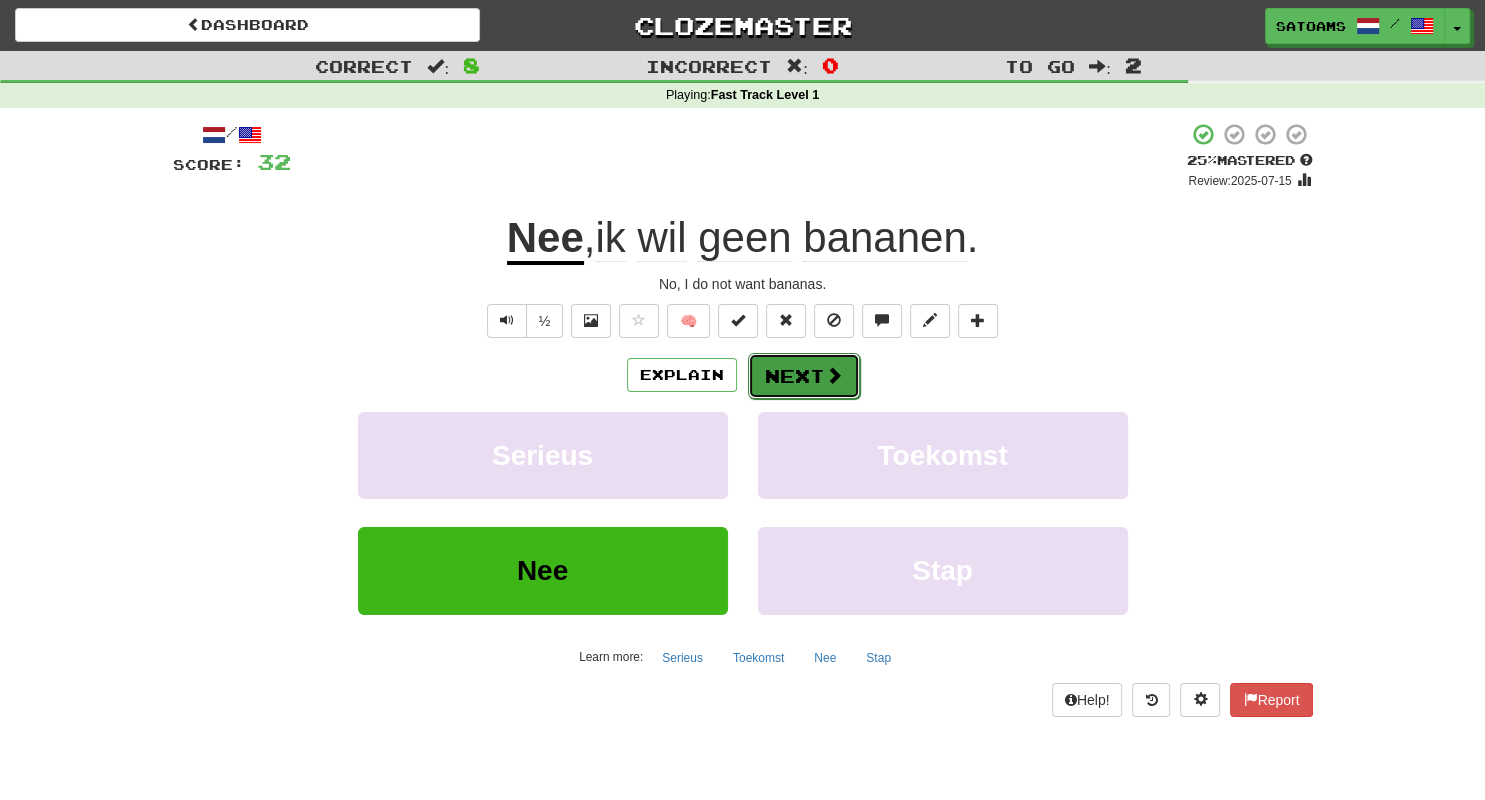click on "Next" at bounding box center (804, 376) 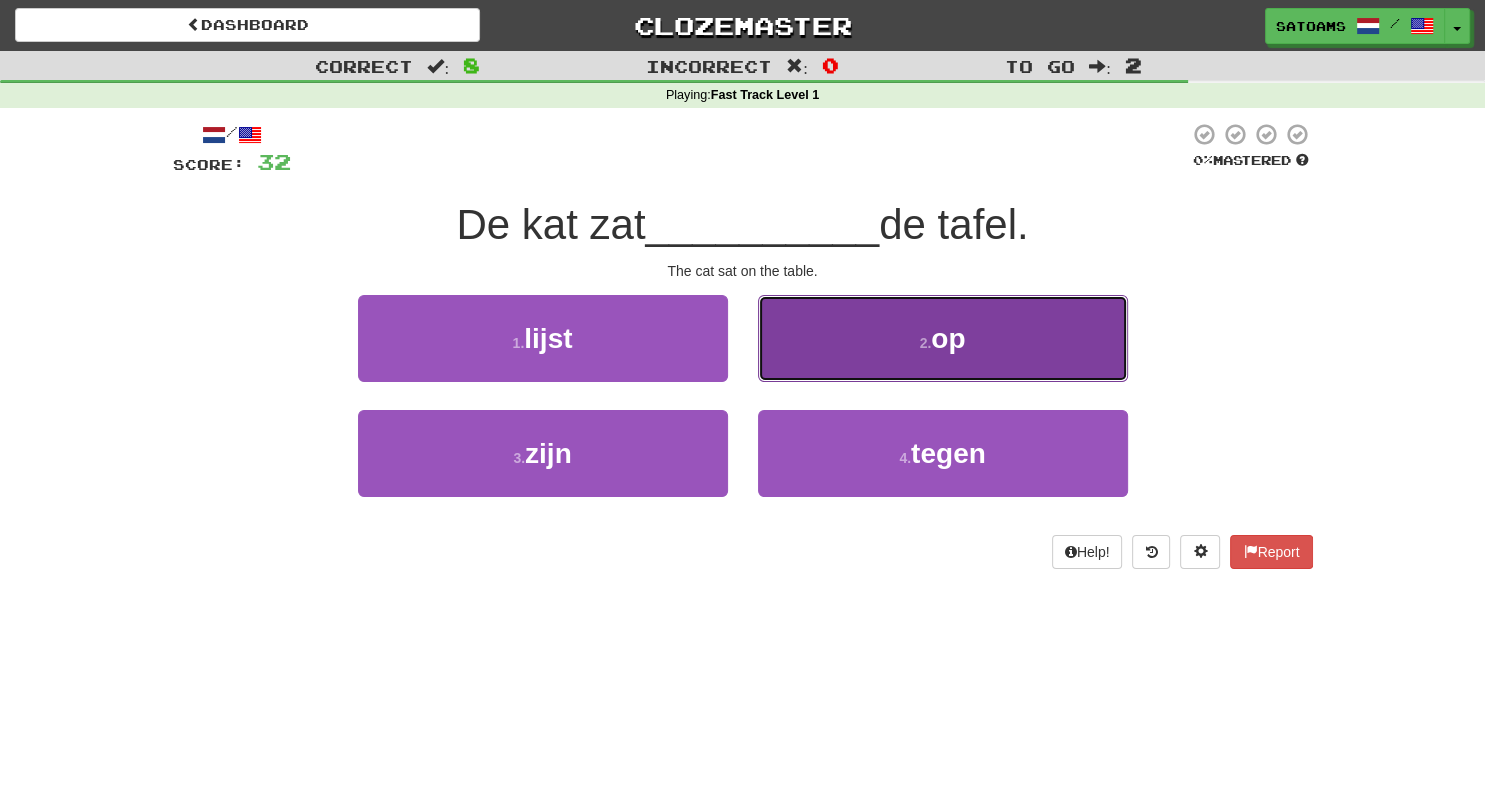 click on "2 .  op" at bounding box center (943, 338) 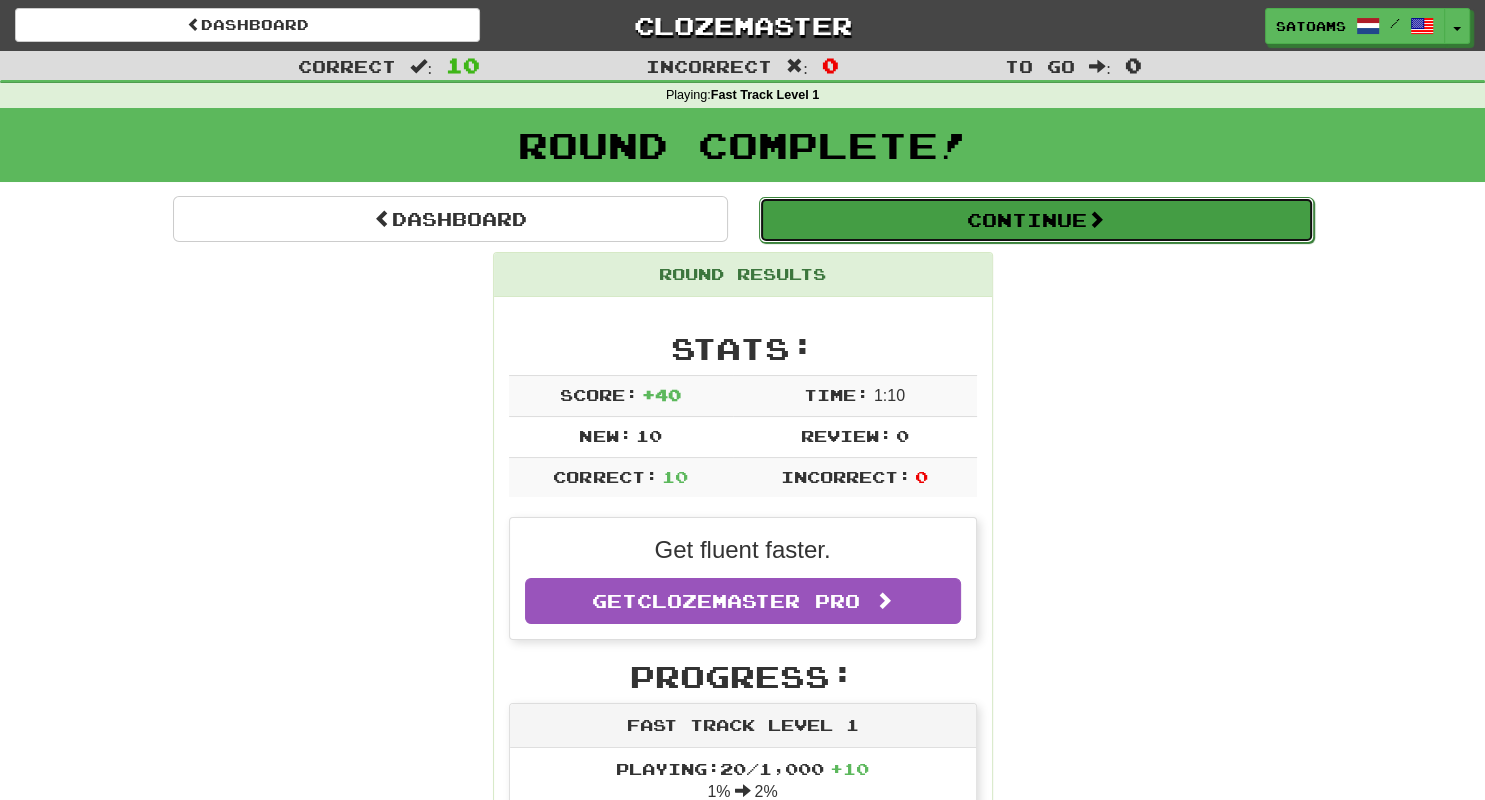 click on "Continue" at bounding box center [1036, 220] 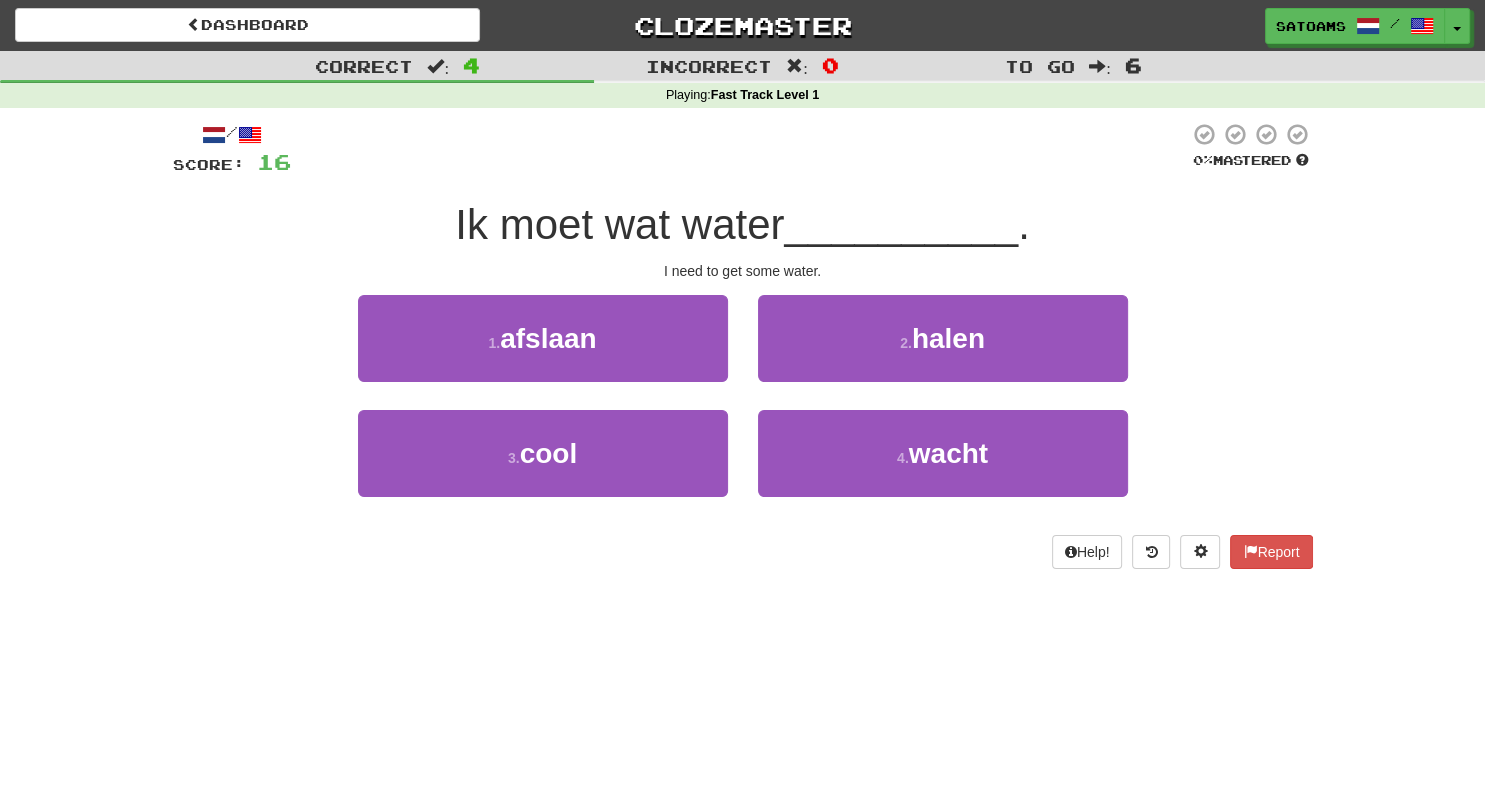 click on "Correct   :   4 Incorrect   :   0 To go   :   6 Playing :  Fast Track Level 1  /  Score:   16 0 %  Mastered Ik moet wat water  __________ . I need to get some water. 1 .  afslaan 2 .  halen 3 .  cool 4 .  wacht  Help!  Report" at bounding box center [742, 324] 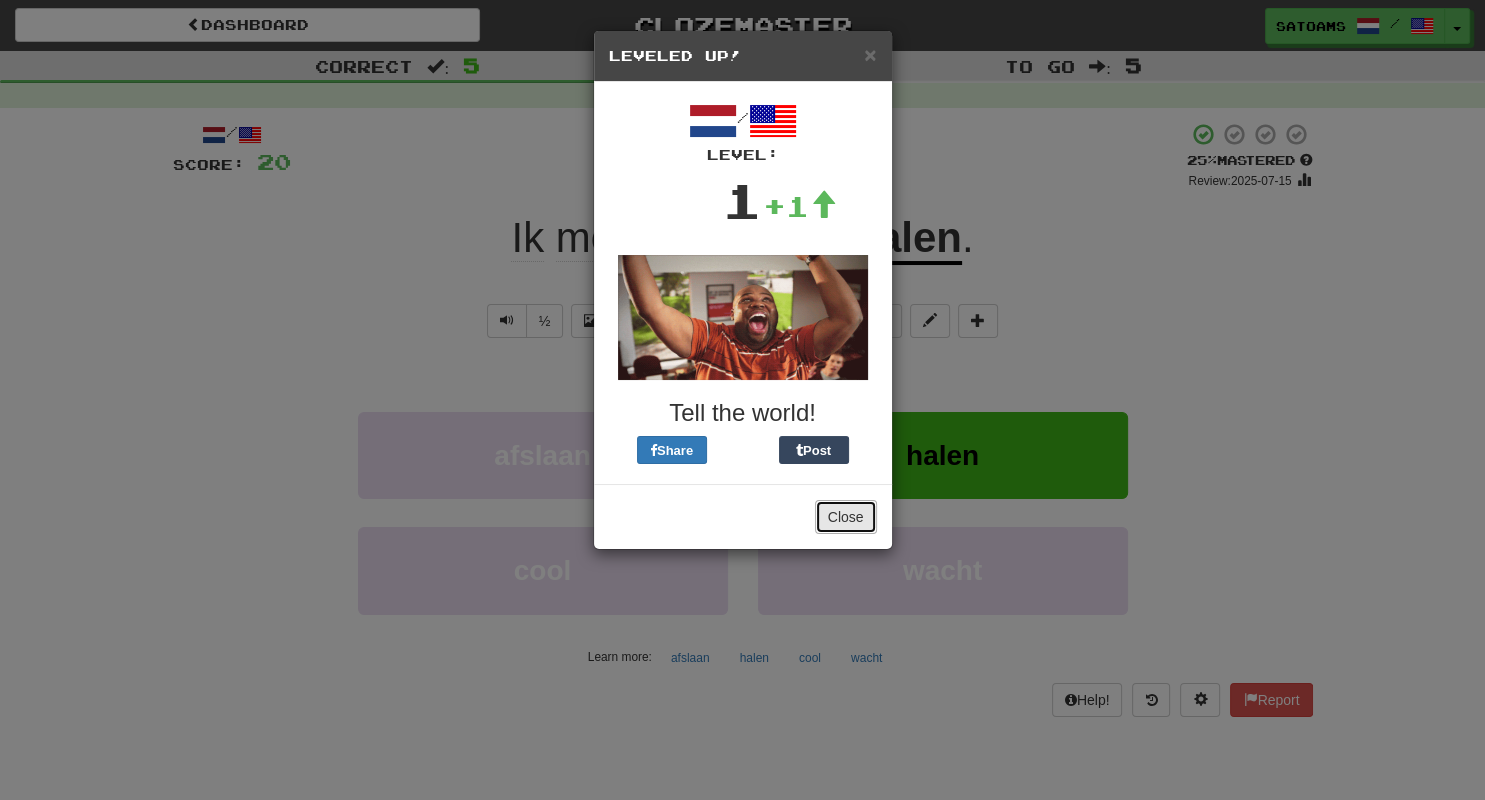 click on "Close" at bounding box center (846, 517) 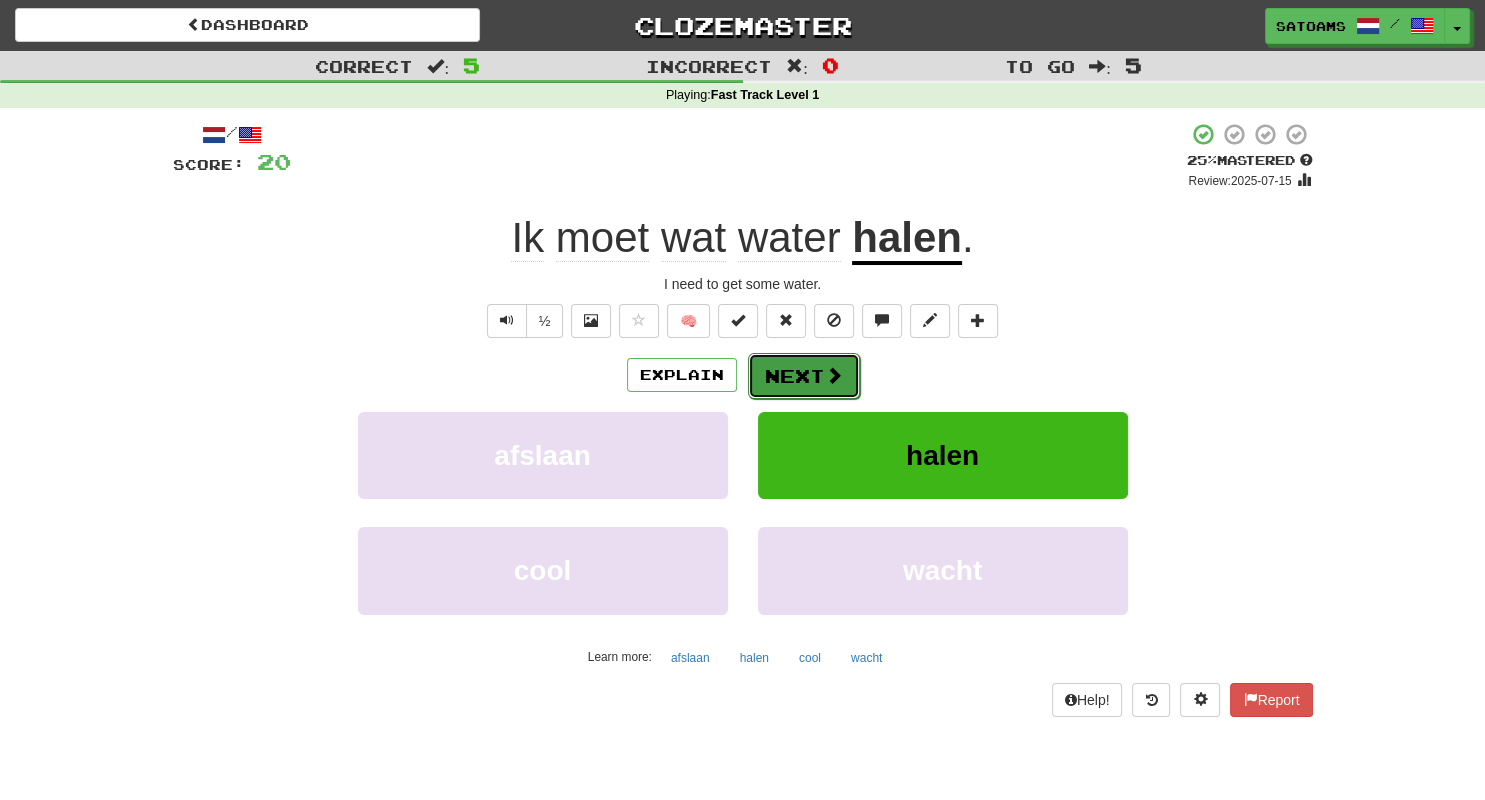 click on "Next" at bounding box center (804, 376) 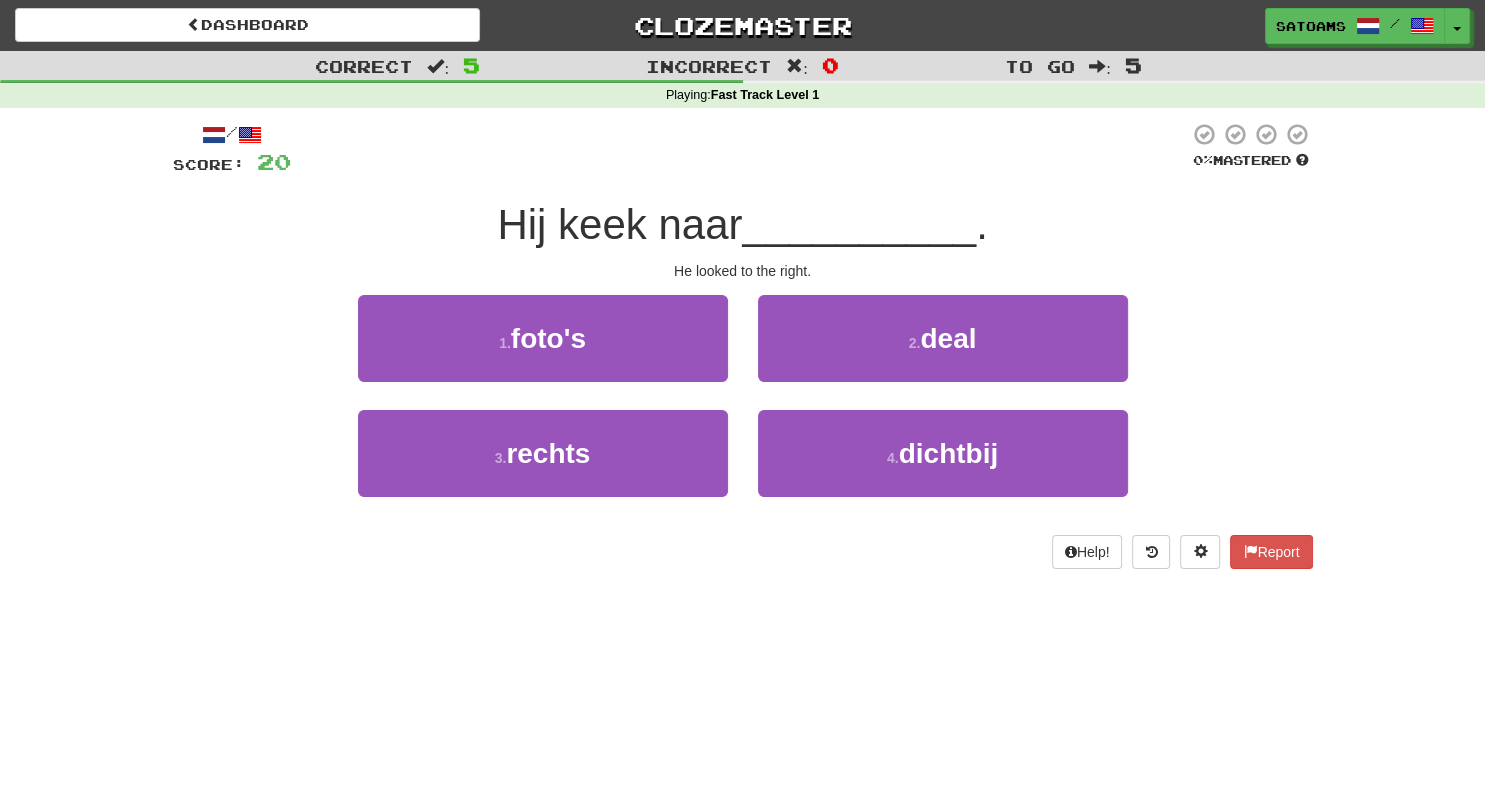 click on "Dashboard
Clozemaster
Satoams
/
Toggle Dropdown
Dashboard
Leaderboard
Activity Feed
Notifications
Profile
Discussions
Nederlands
/
English
Streak:
0
Review:
0
Points Today: 0
Languages
Account
Logout
Satoams
/
Toggle Dropdown
Dashboard
Leaderboard
Activity Feed
Notifications
Profile
Discussions
Nederlands
/
English
Streak:
0
Review:
0
Points Today: 0
Languages
Account
Logout
clozemaster
Correct   :   5 Incorrect   :   0 To go   :   5 Playing :  Fast Track Level 1  /  Score:   20 0 %  Mastered Hij keek naar  __________ . He looked to the right. 1 .  foto's 2 .  deal 3 .  rechts 4 .  dichtbij  Help!  Report" at bounding box center [742, 400] 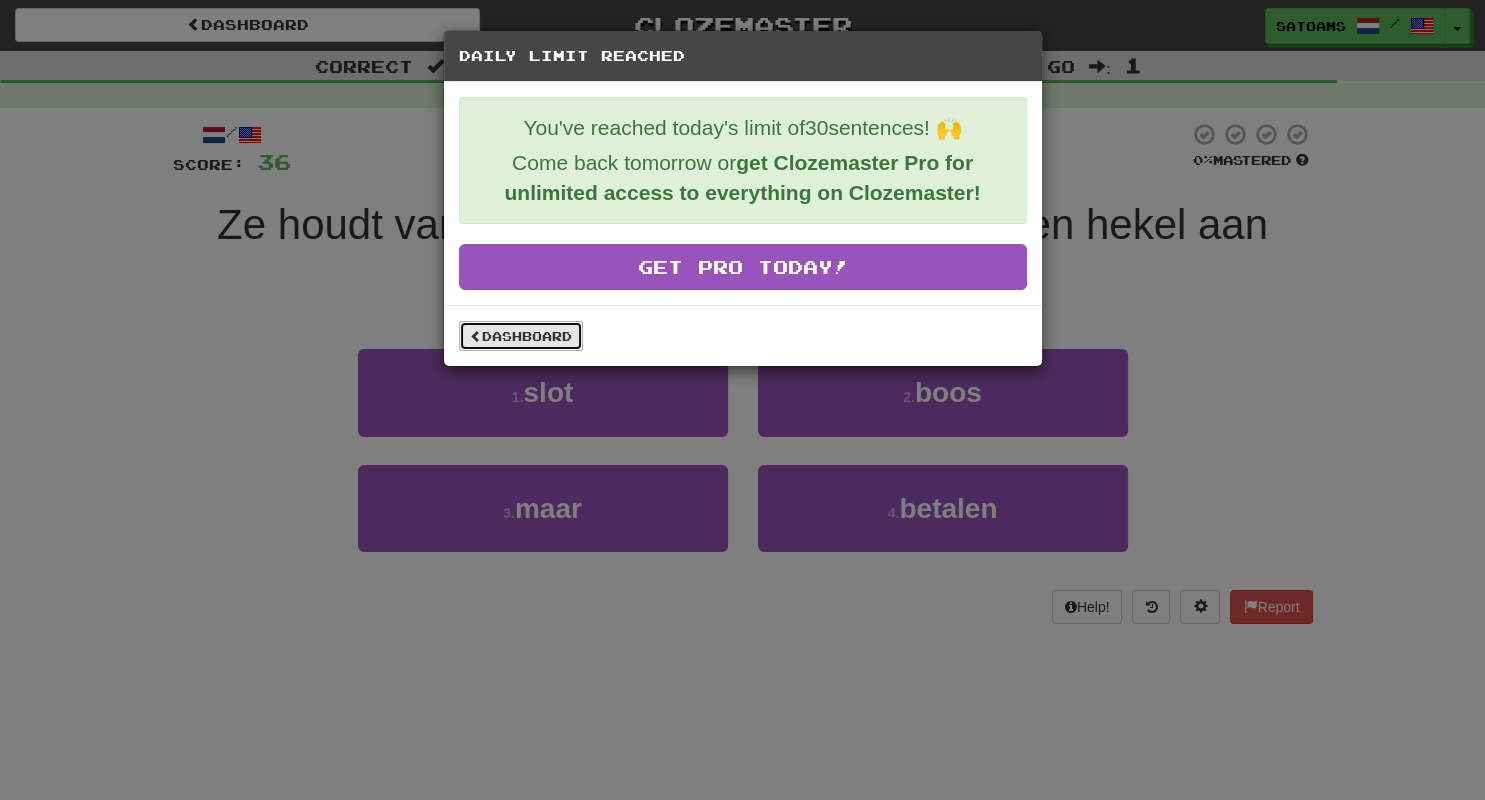 click on "Dashboard" at bounding box center [521, 336] 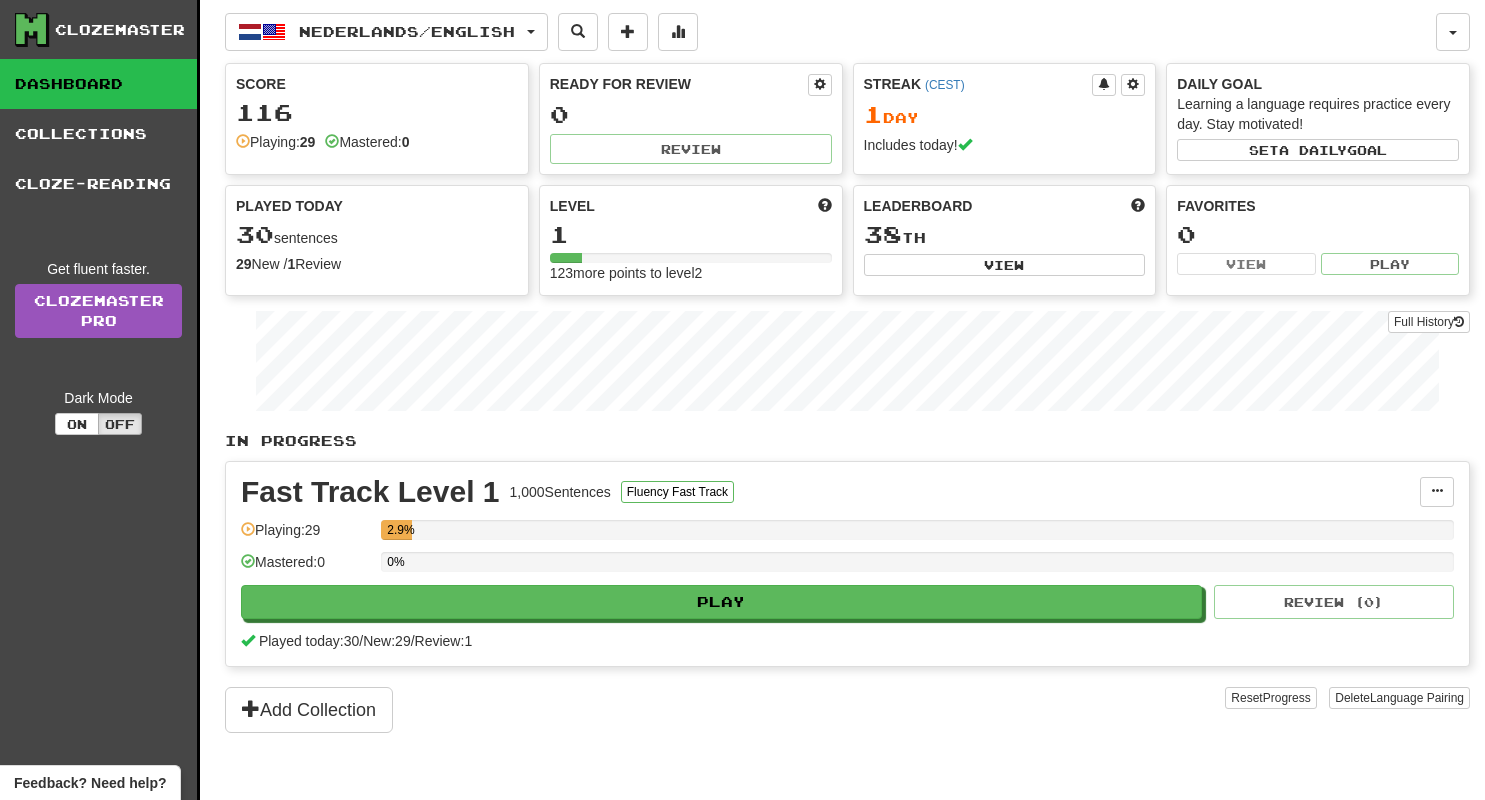scroll, scrollTop: 0, scrollLeft: 0, axis: both 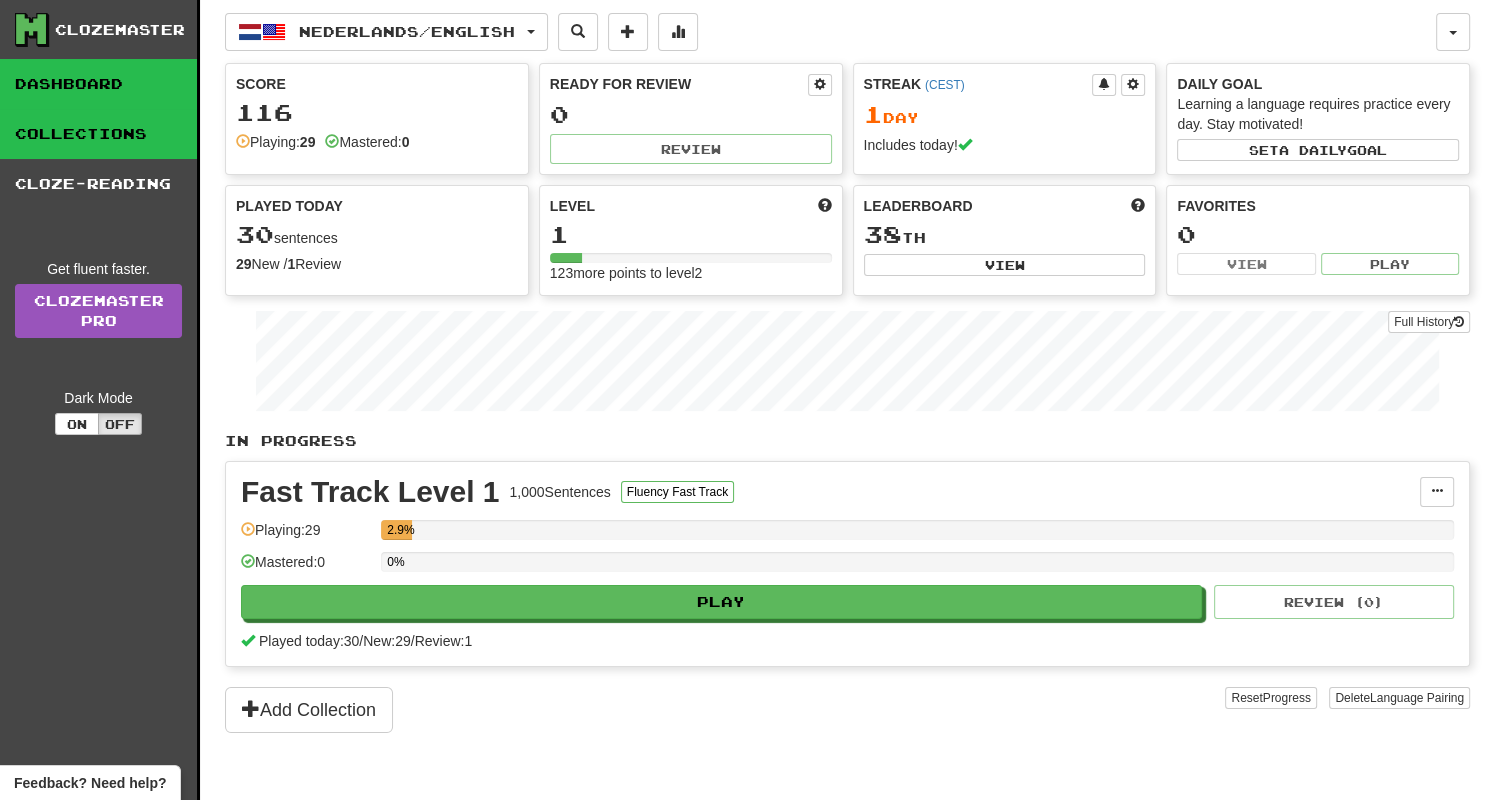 click on "Collections" at bounding box center [98, 134] 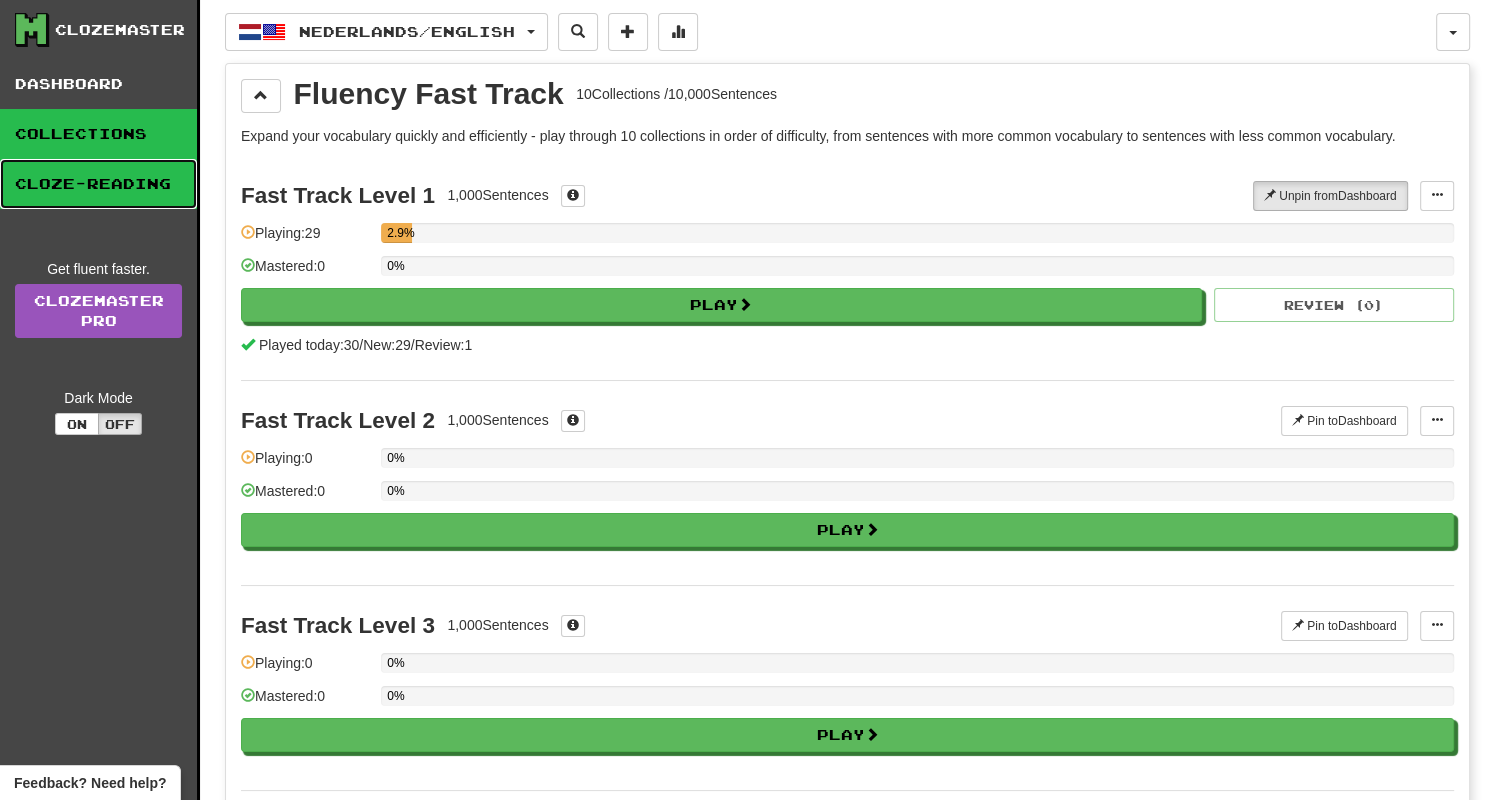 click on "Cloze-Reading" at bounding box center (98, 184) 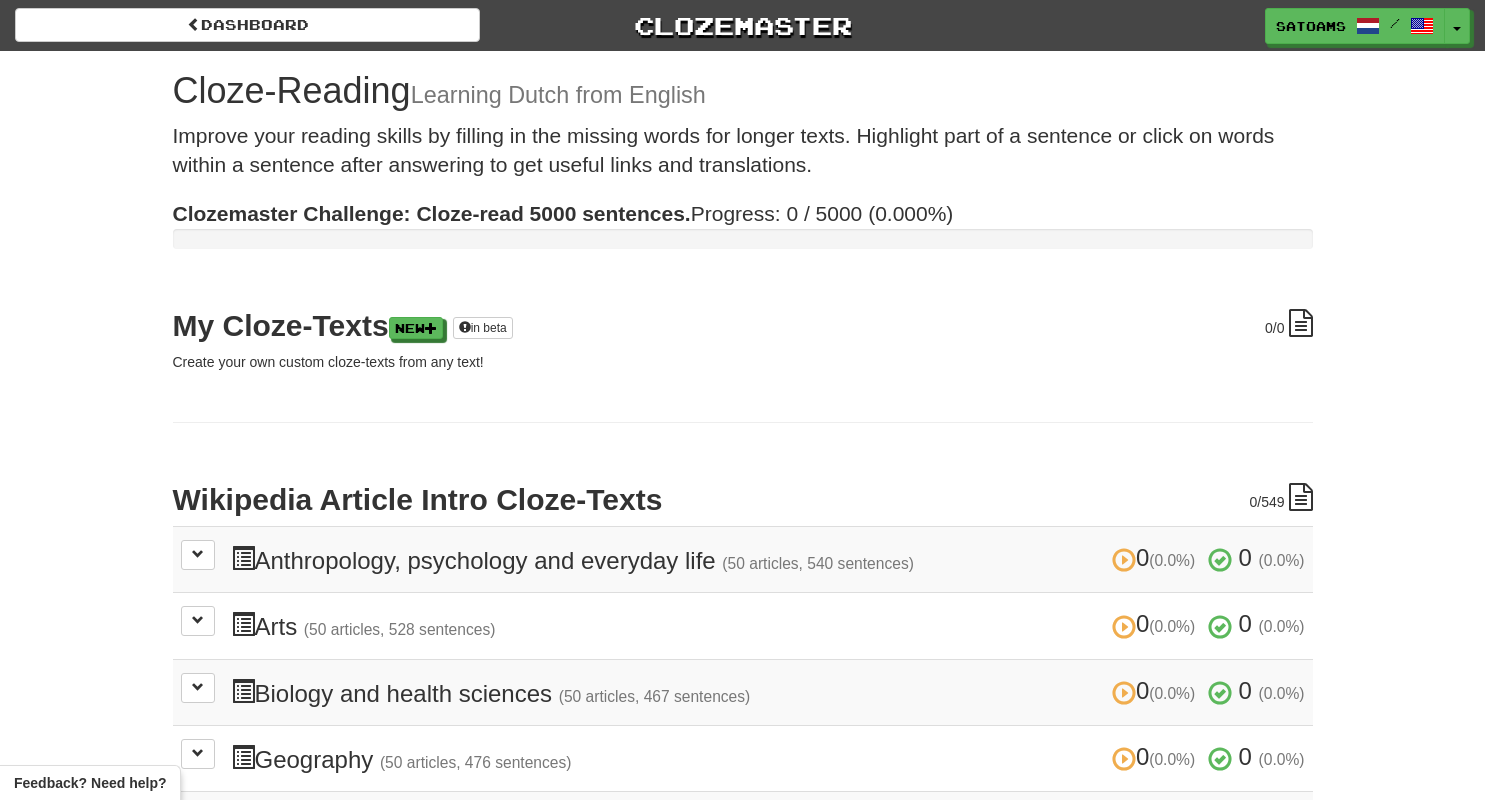 scroll, scrollTop: 0, scrollLeft: 0, axis: both 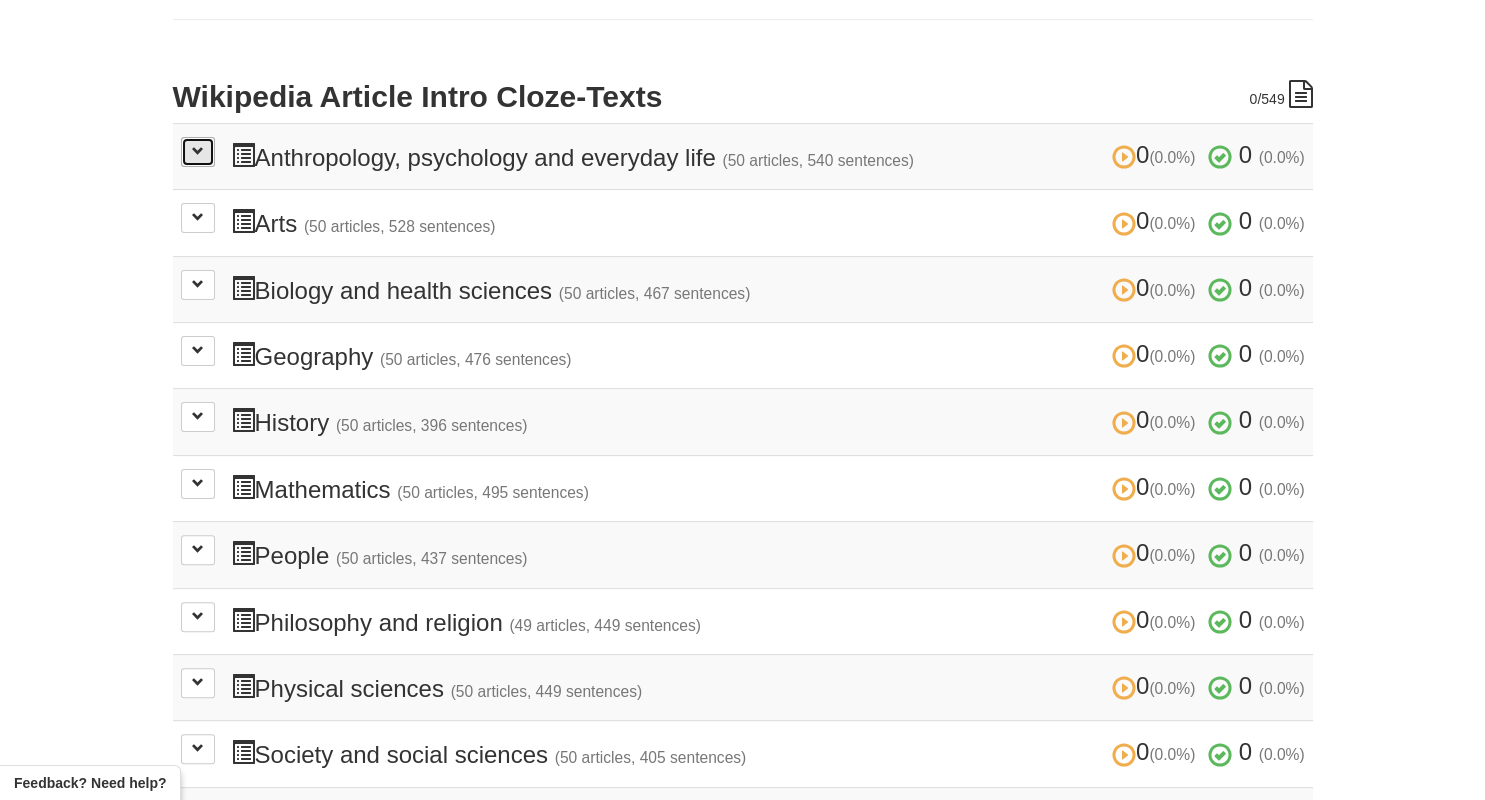 click at bounding box center (198, 151) 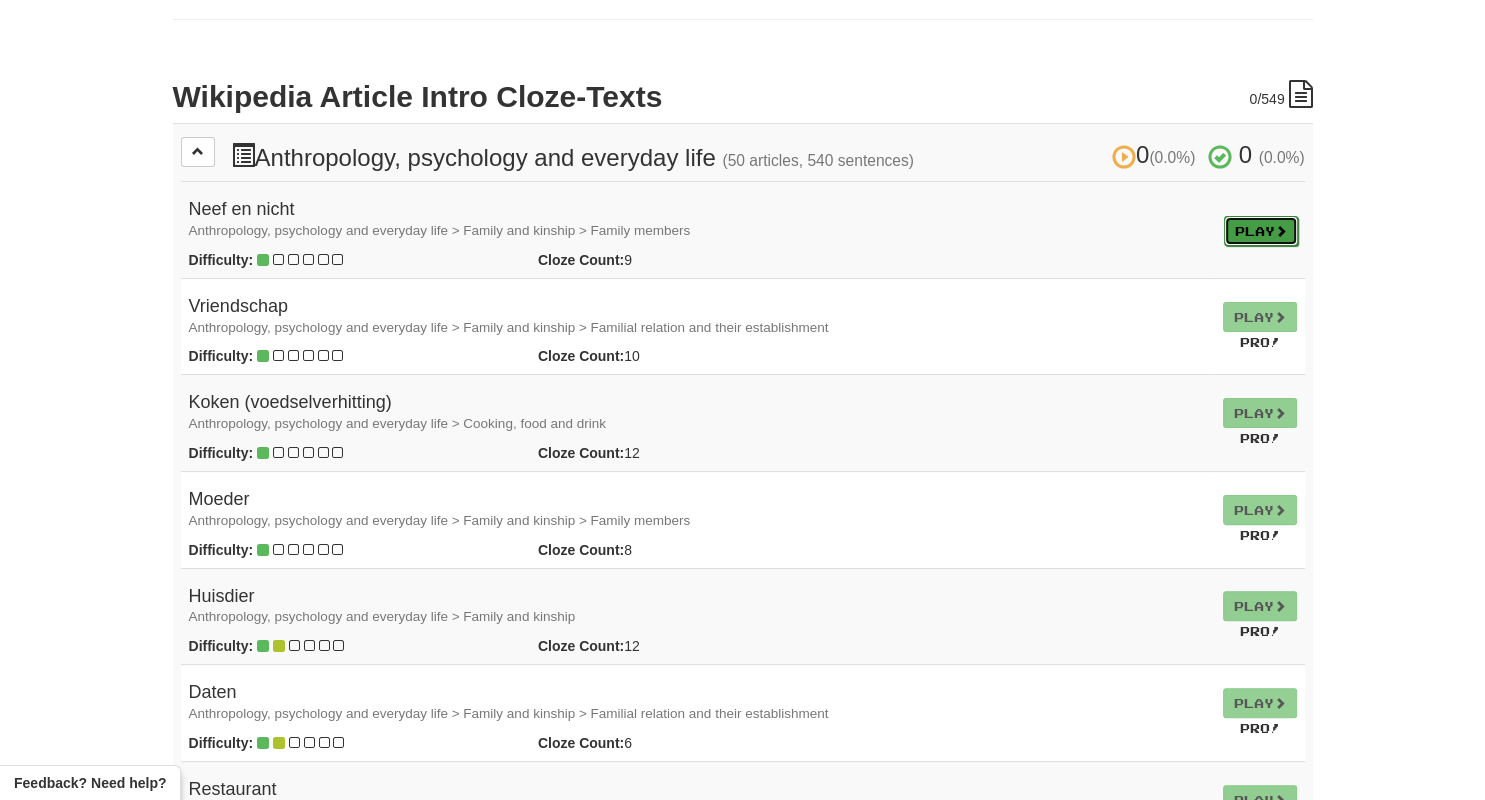 click on "Play" at bounding box center (1261, 231) 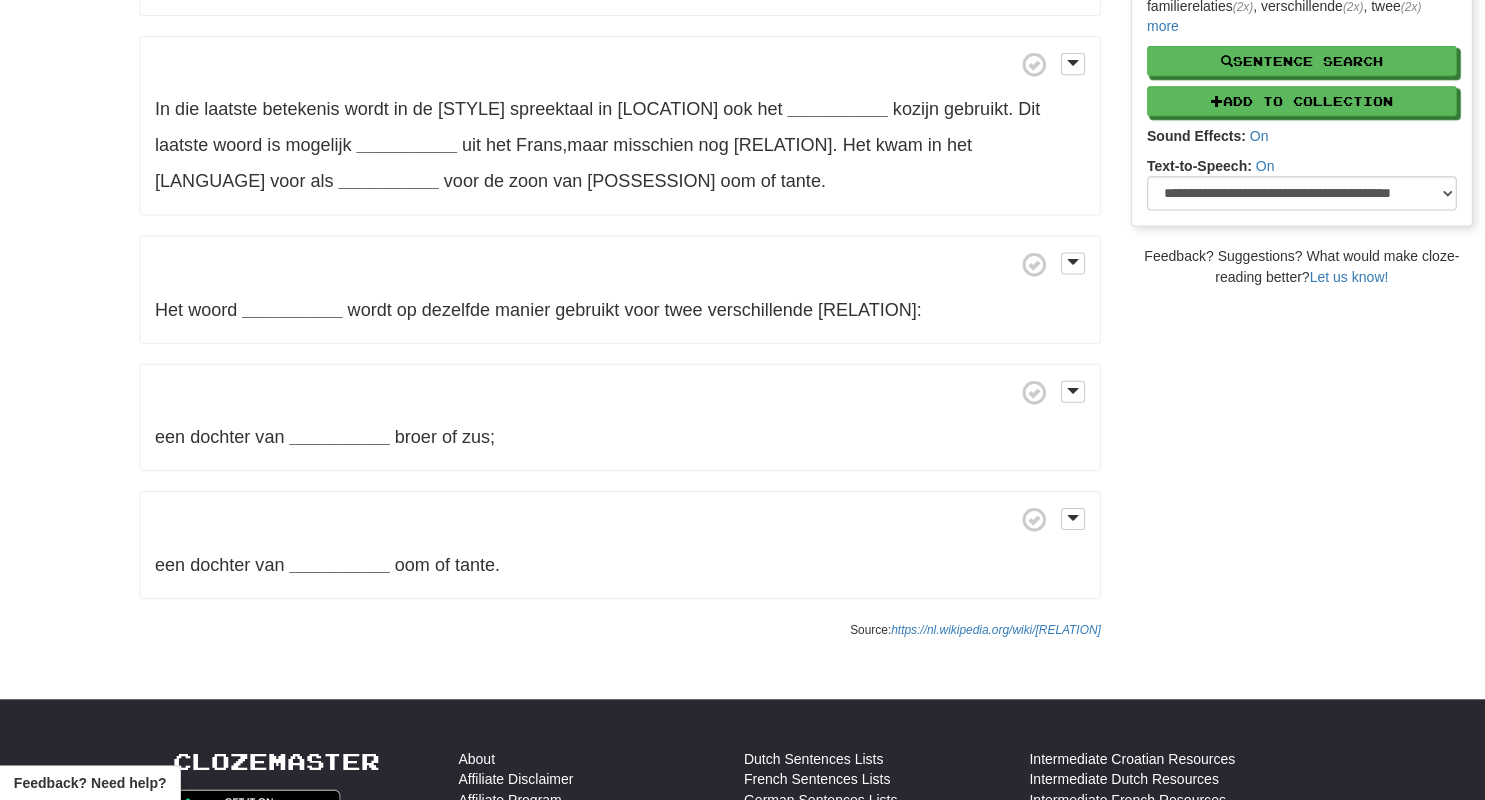 scroll, scrollTop: 844, scrollLeft: 0, axis: vertical 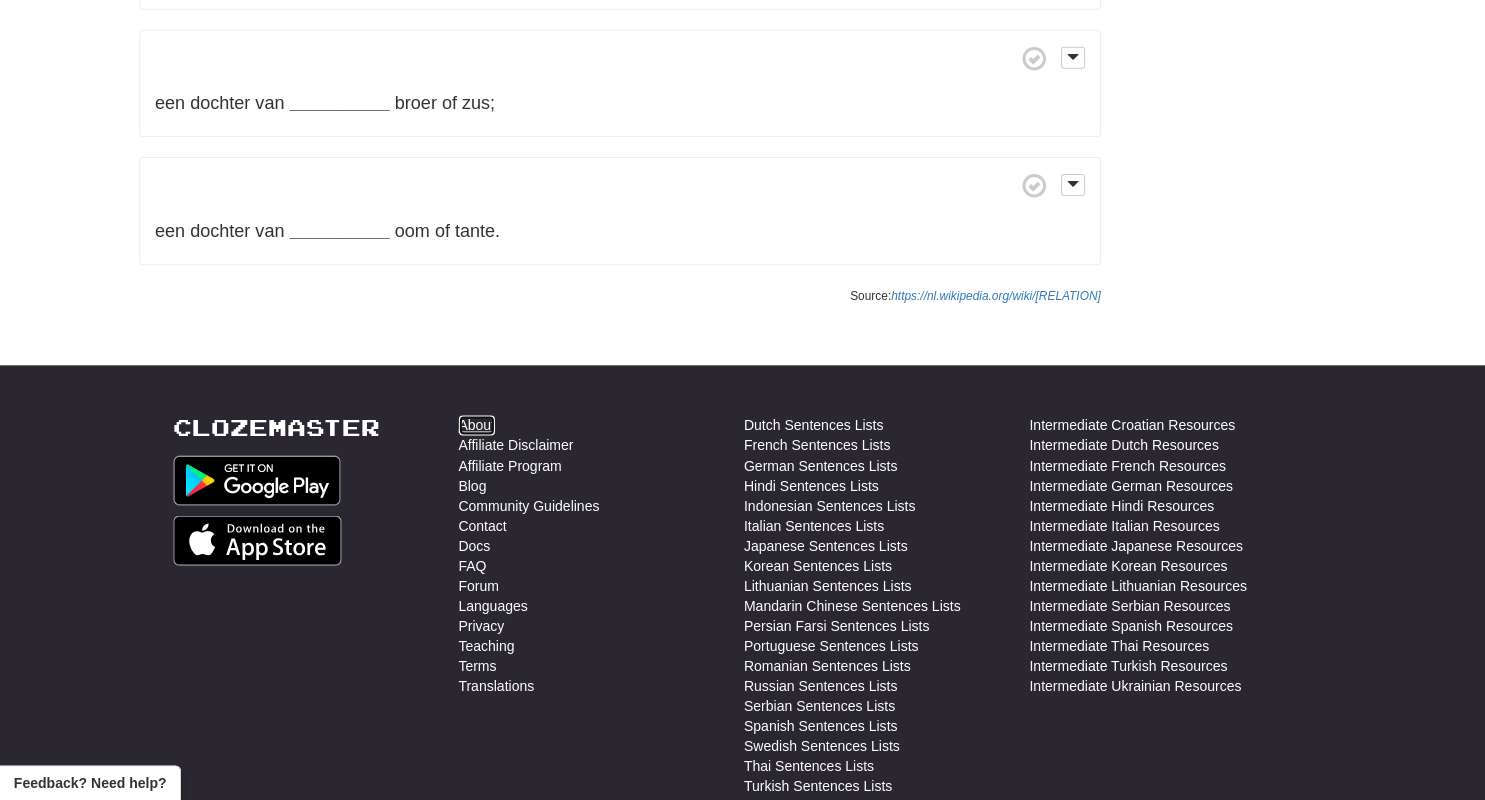 click on "About" at bounding box center [476, 426] 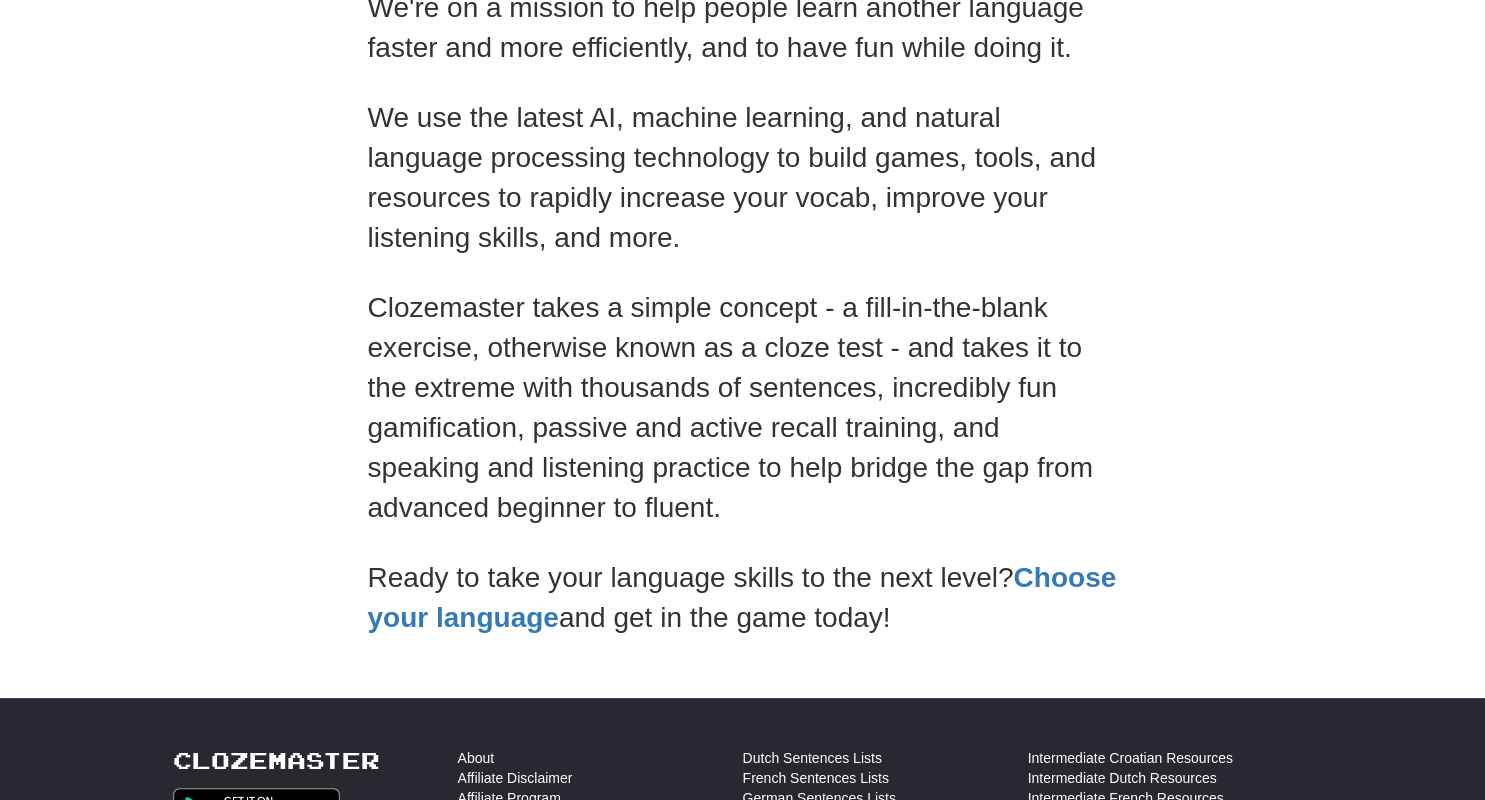 scroll, scrollTop: 0, scrollLeft: 0, axis: both 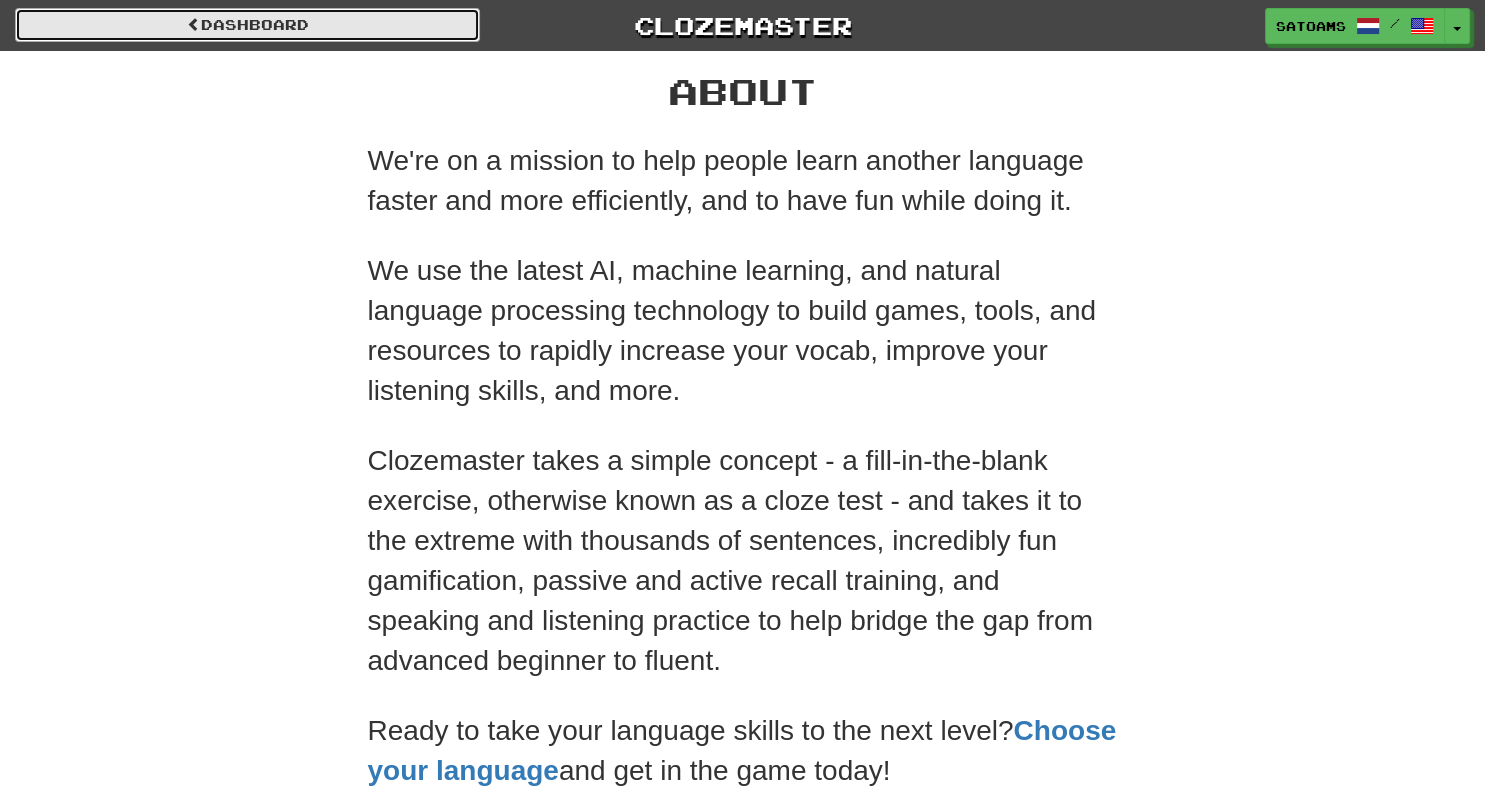 click on "Dashboard" at bounding box center (247, 25) 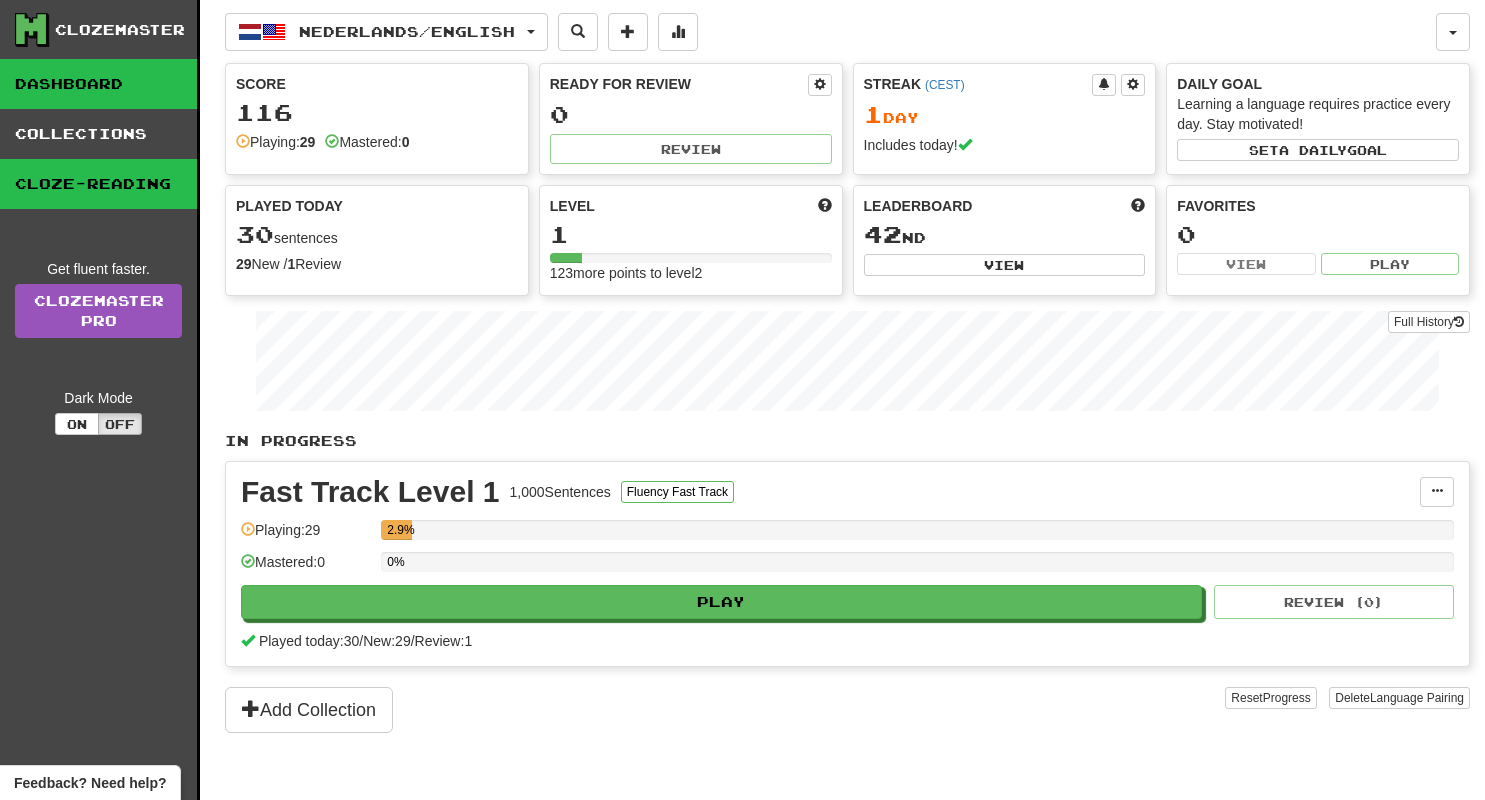 scroll, scrollTop: 0, scrollLeft: 0, axis: both 